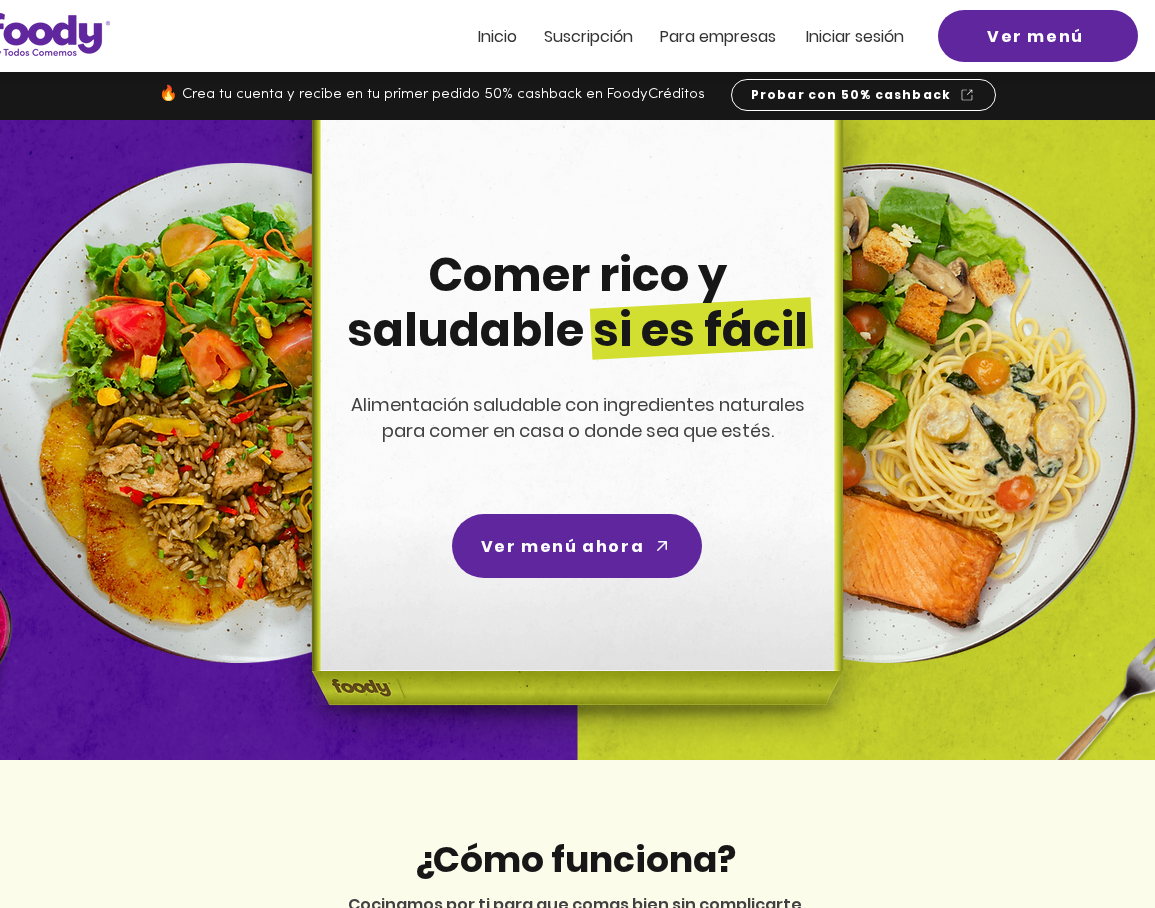click on "Iniciar sesión" at bounding box center [855, 36] 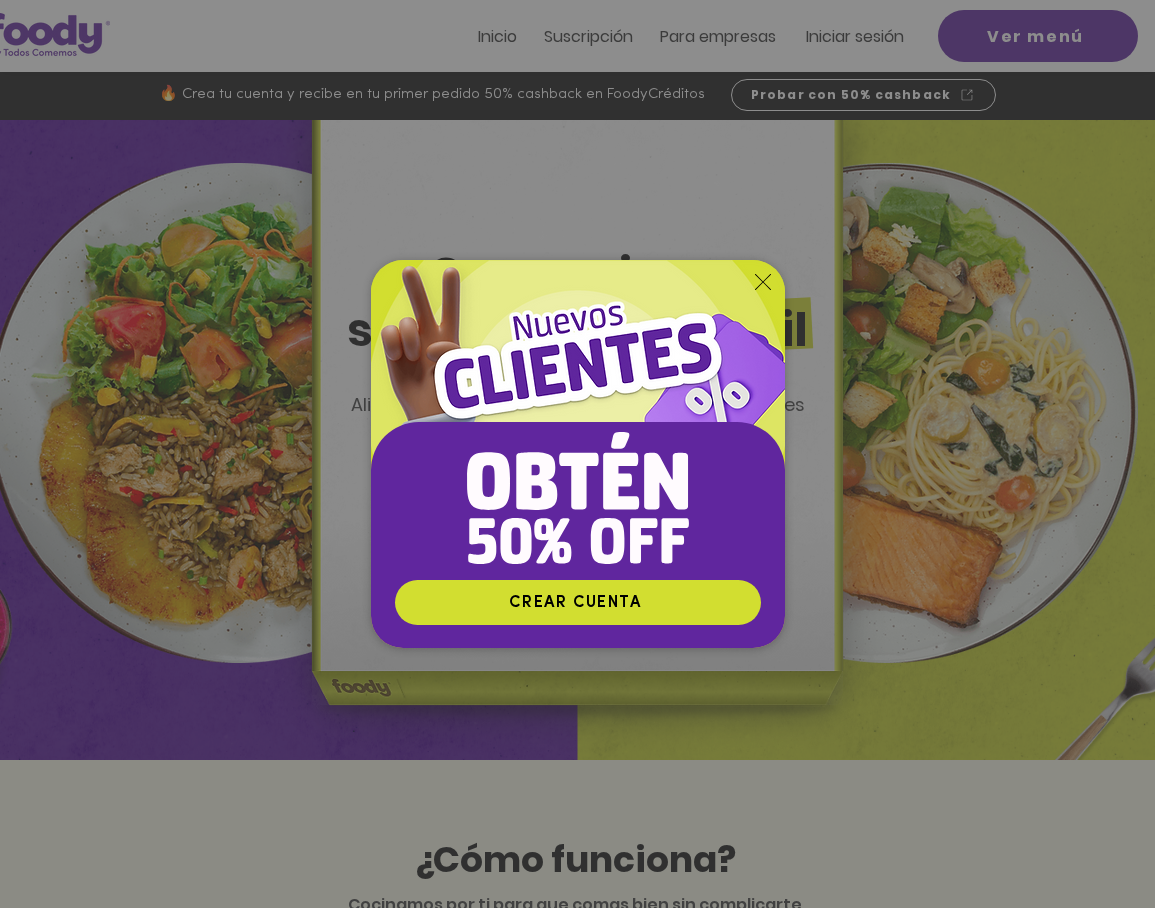 click at bounding box center [577, 454] 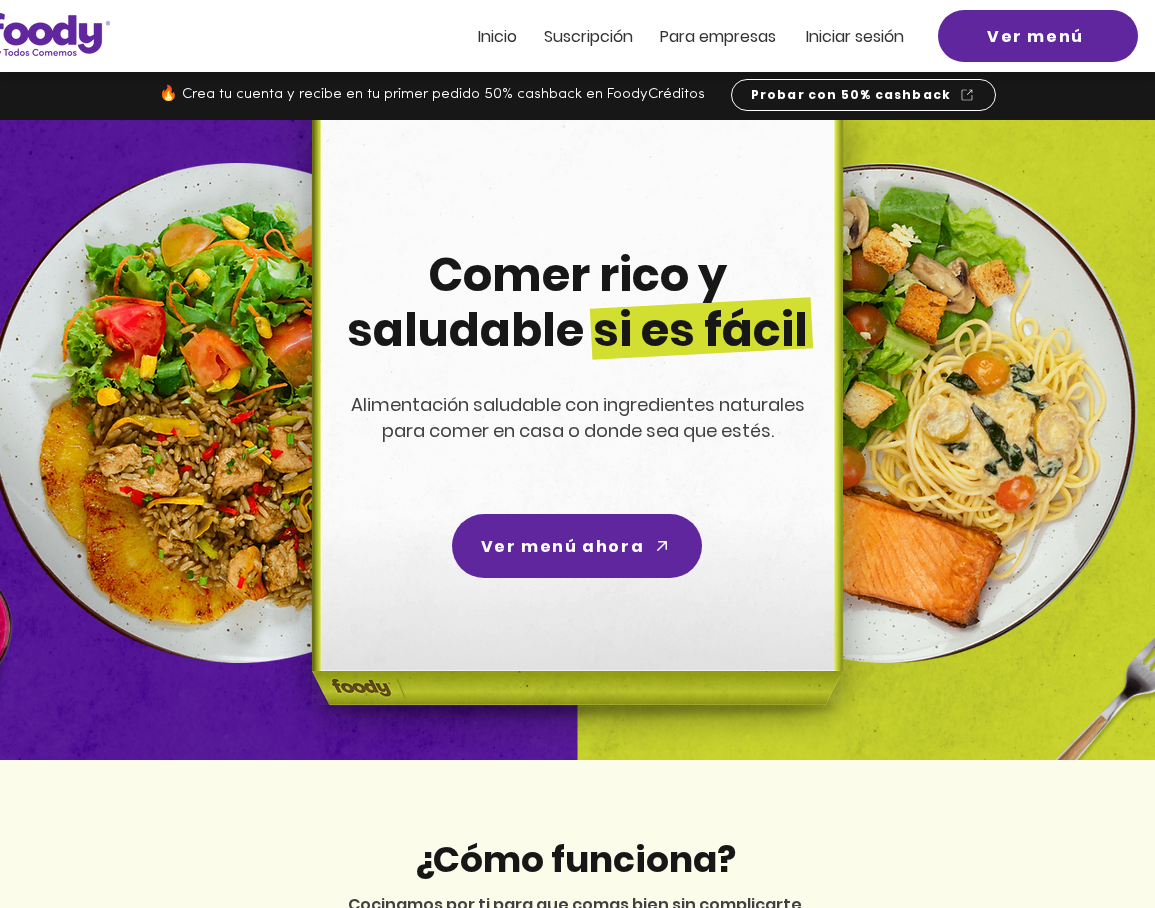 click on "Iniciar sesión" at bounding box center (855, 36) 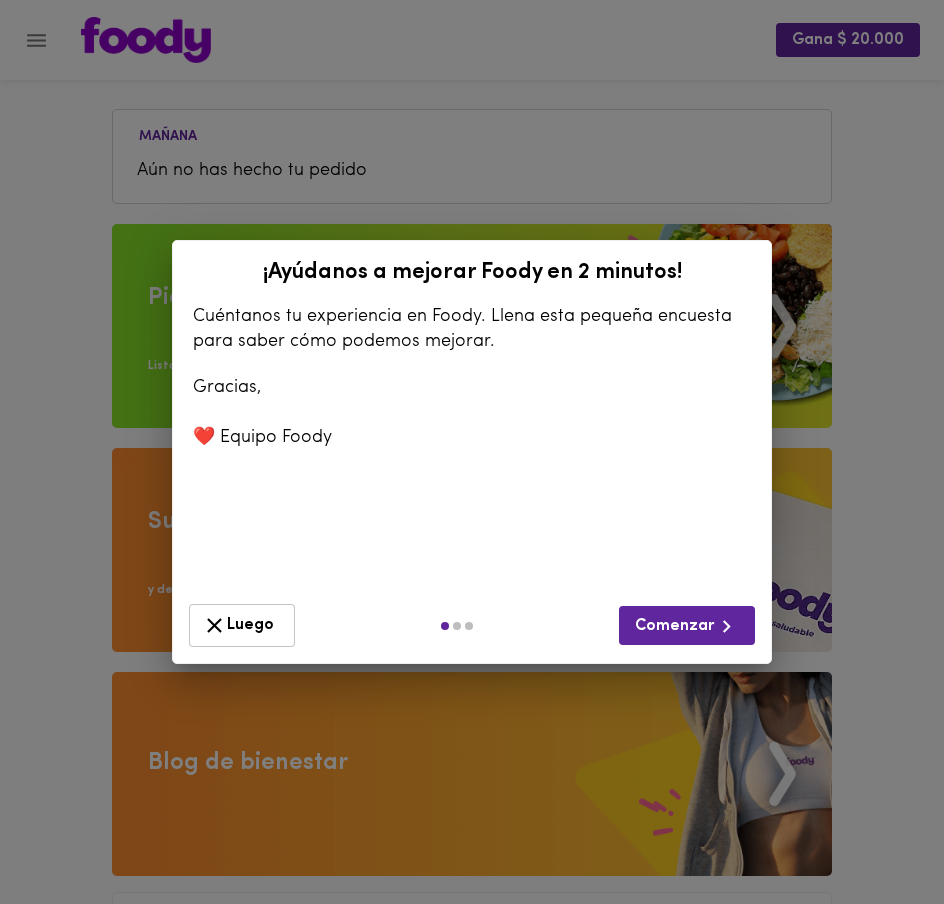 scroll, scrollTop: 0, scrollLeft: 0, axis: both 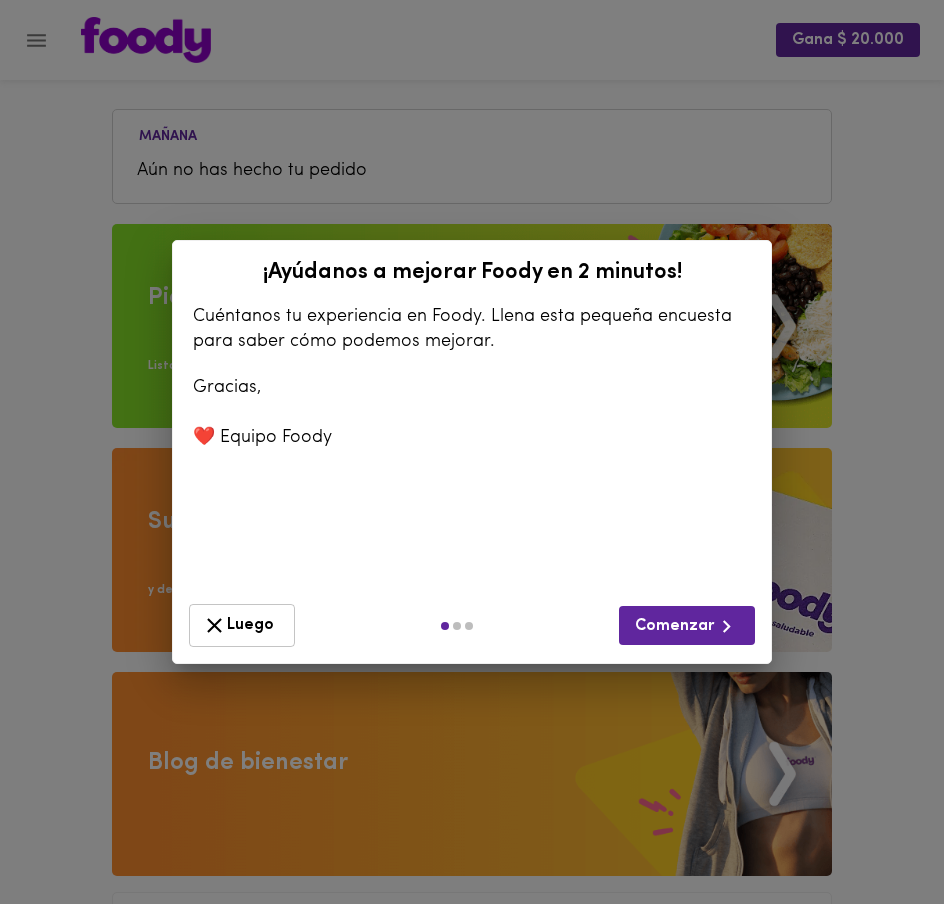 click on "Luego" at bounding box center (242, 625) 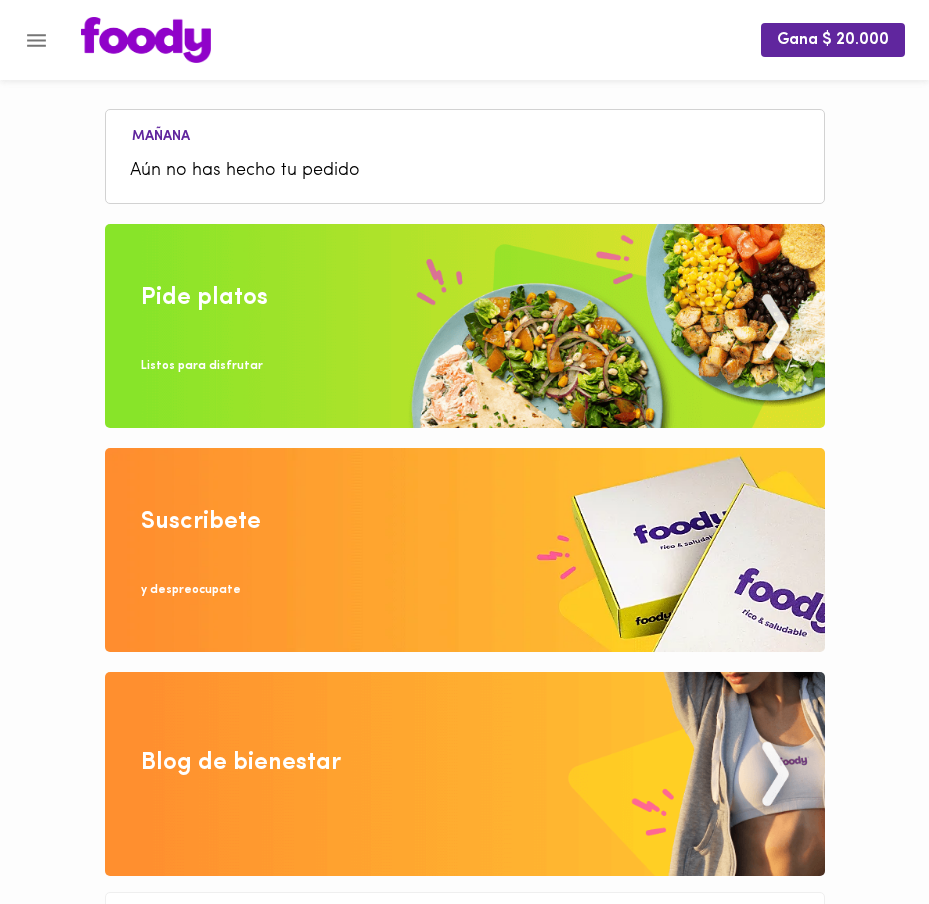 click at bounding box center (465, 326) 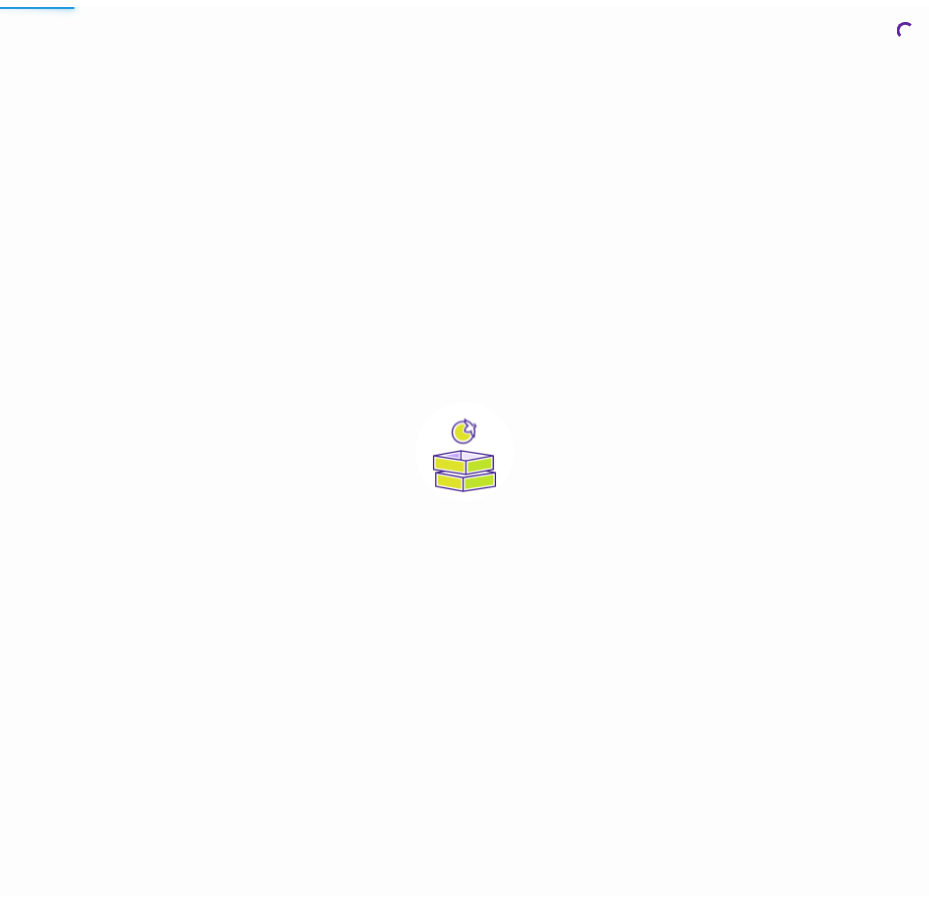 scroll, scrollTop: 0, scrollLeft: 0, axis: both 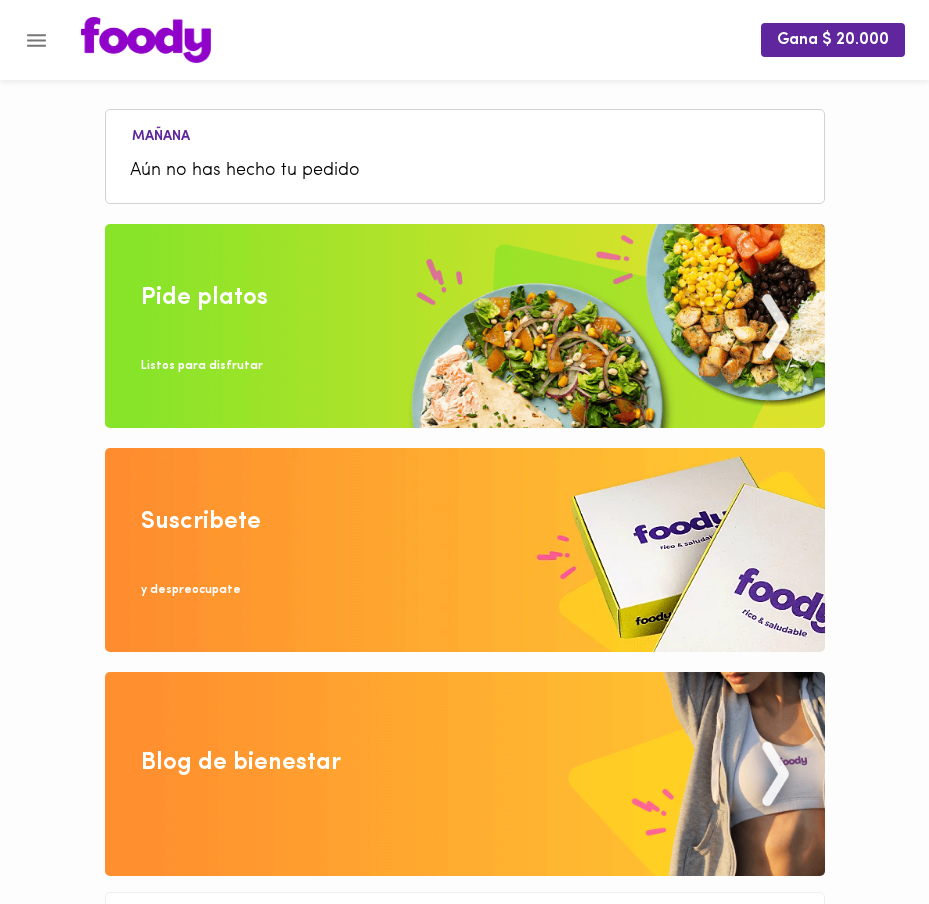 click at bounding box center (465, 326) 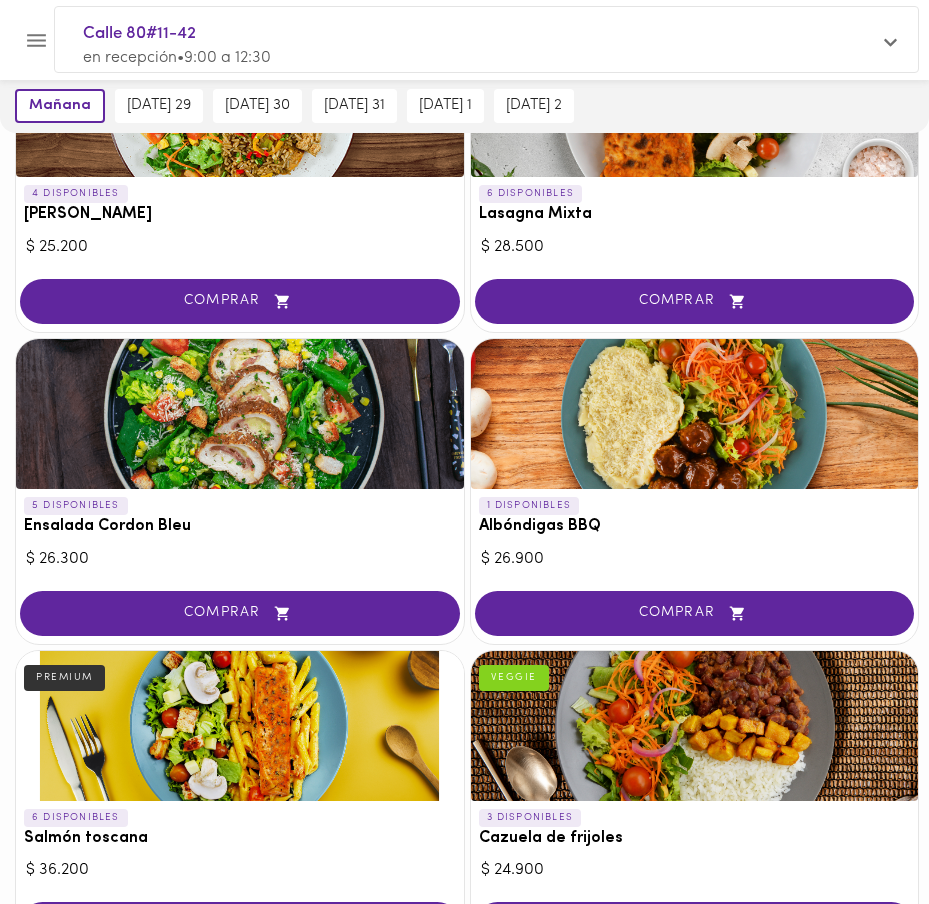 scroll, scrollTop: 2307, scrollLeft: 0, axis: vertical 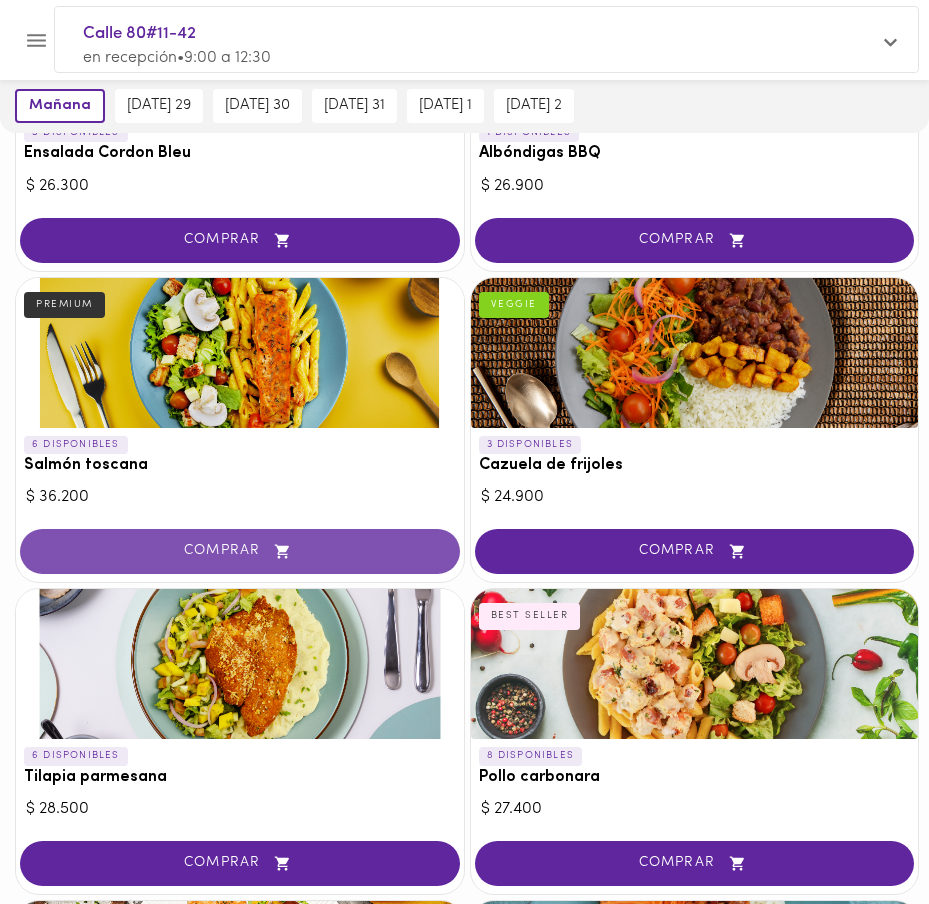 click on "COMPRAR" at bounding box center [240, 551] 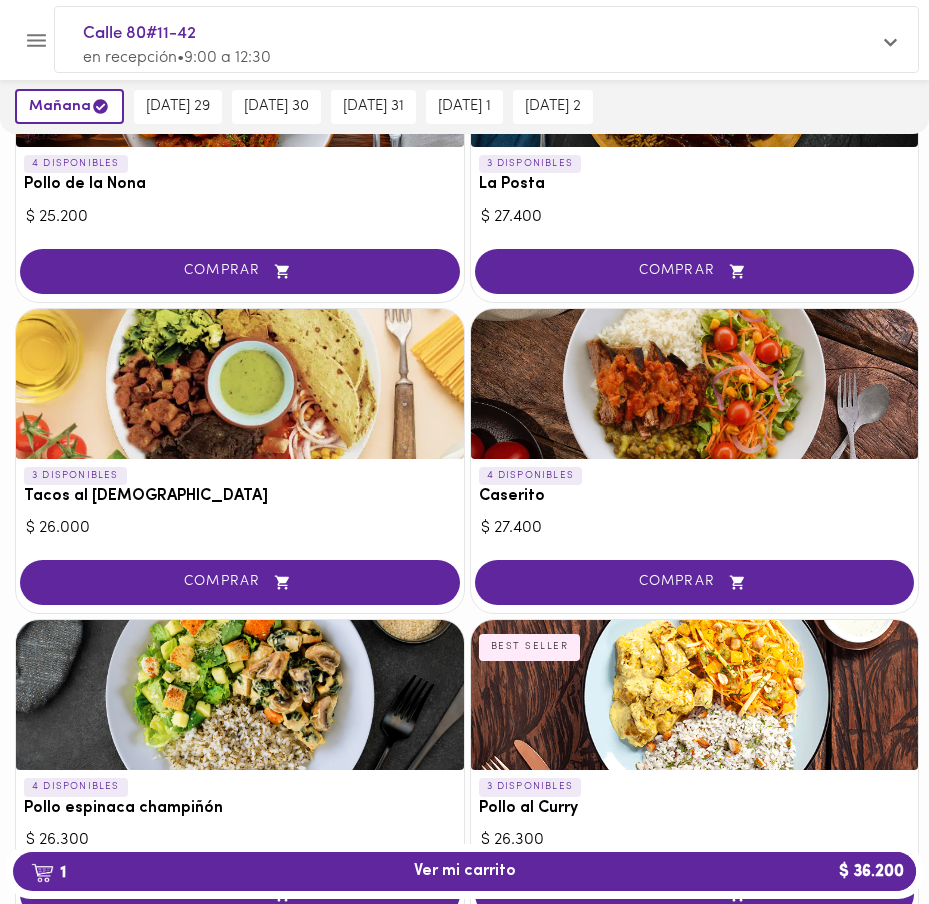 scroll, scrollTop: 0, scrollLeft: 0, axis: both 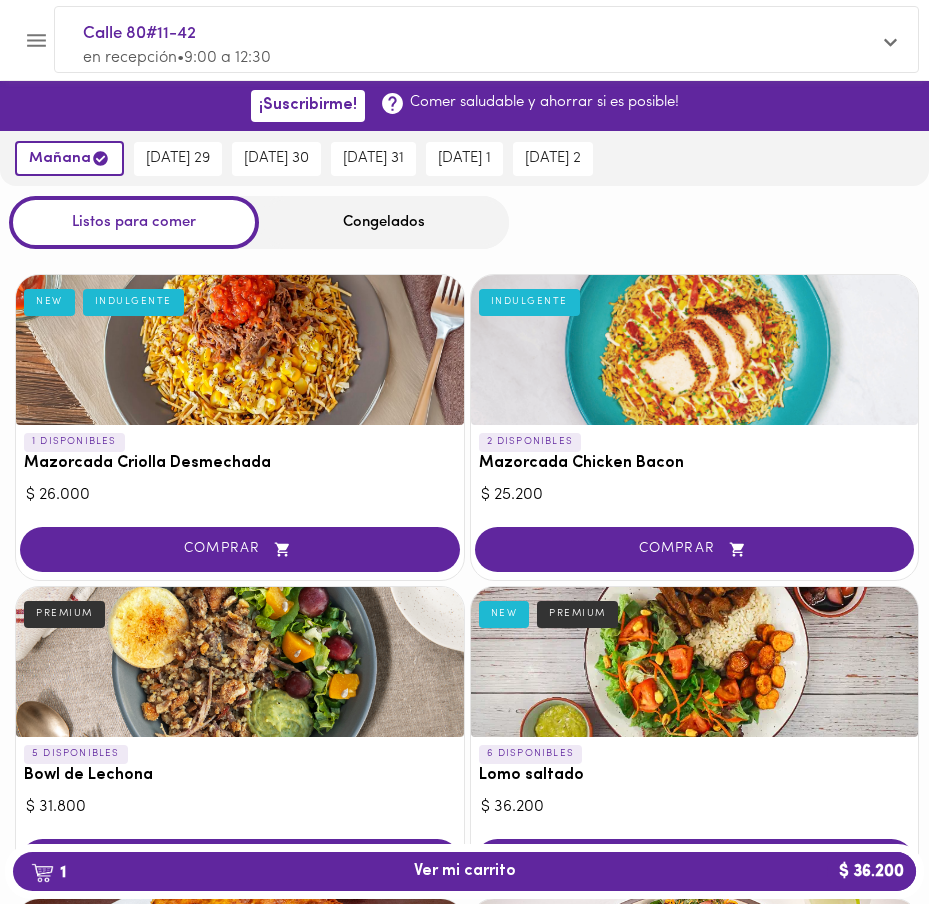 click on "Congelados" at bounding box center (384, 222) 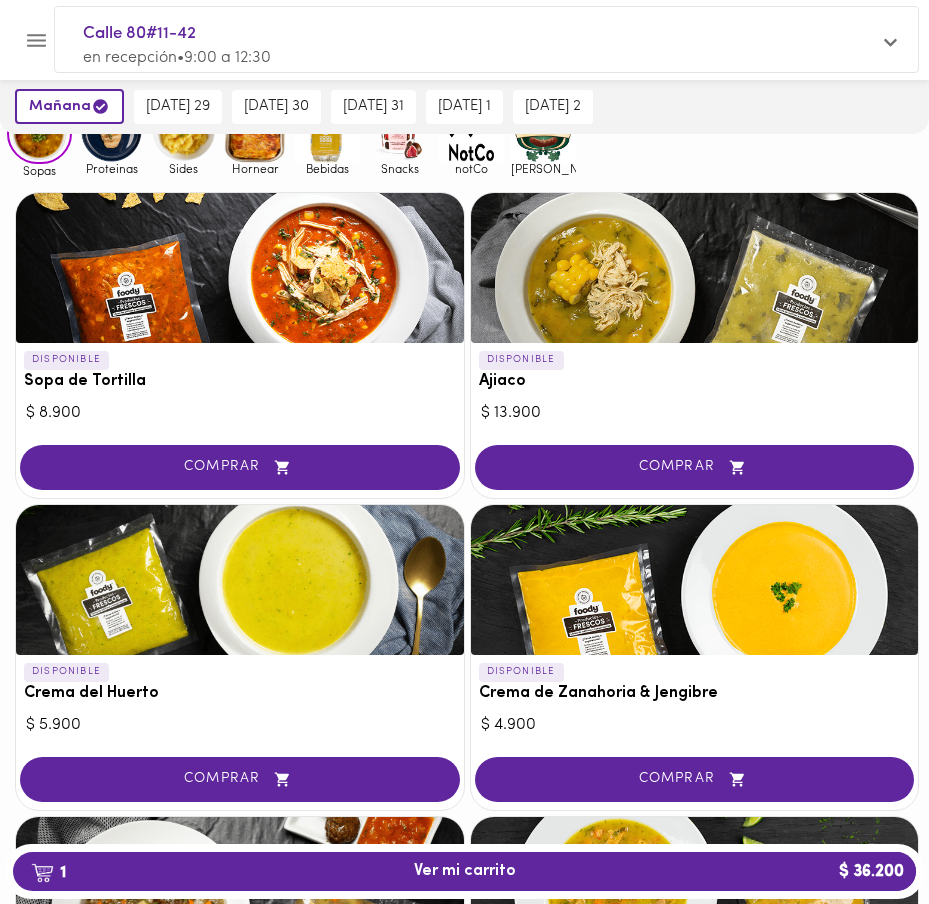 scroll, scrollTop: 0, scrollLeft: 0, axis: both 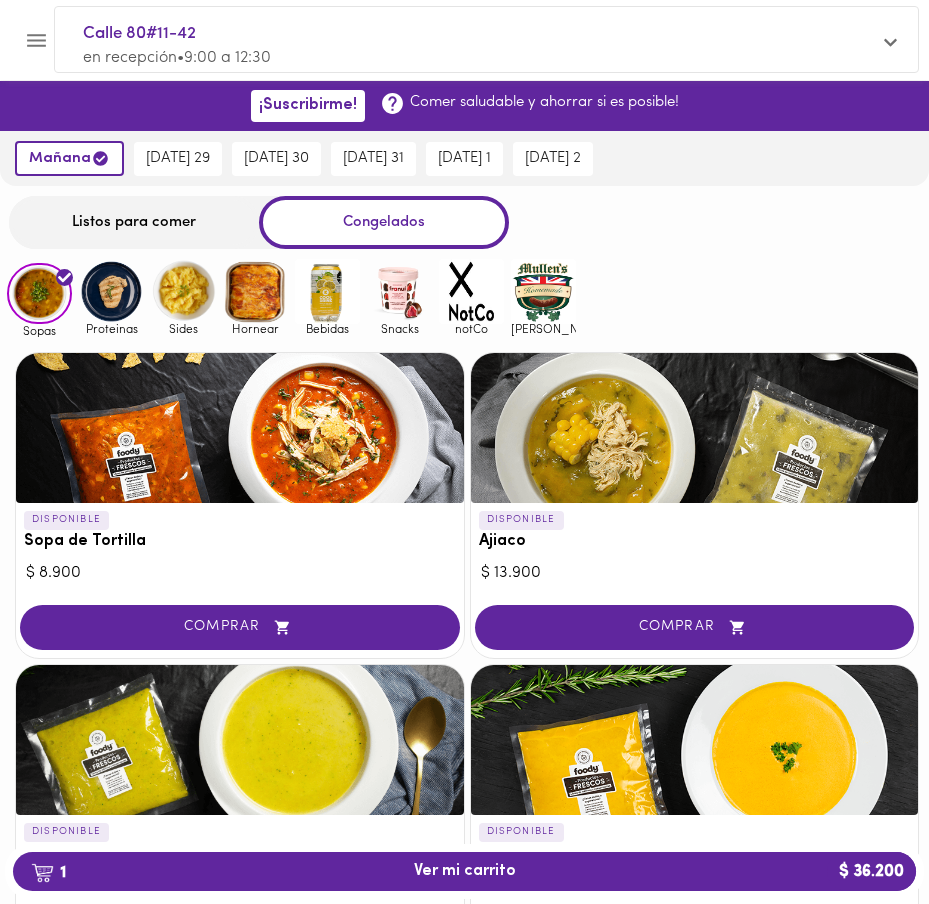 click at bounding box center [111, 291] 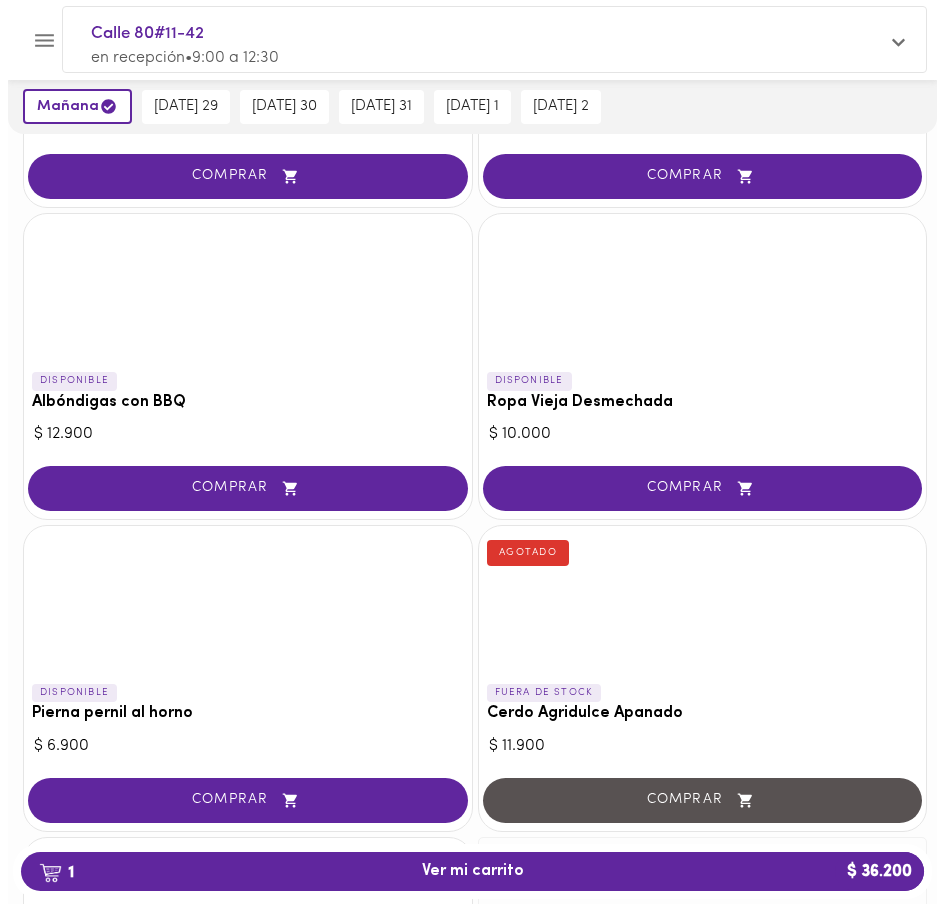 scroll, scrollTop: 1058, scrollLeft: 0, axis: vertical 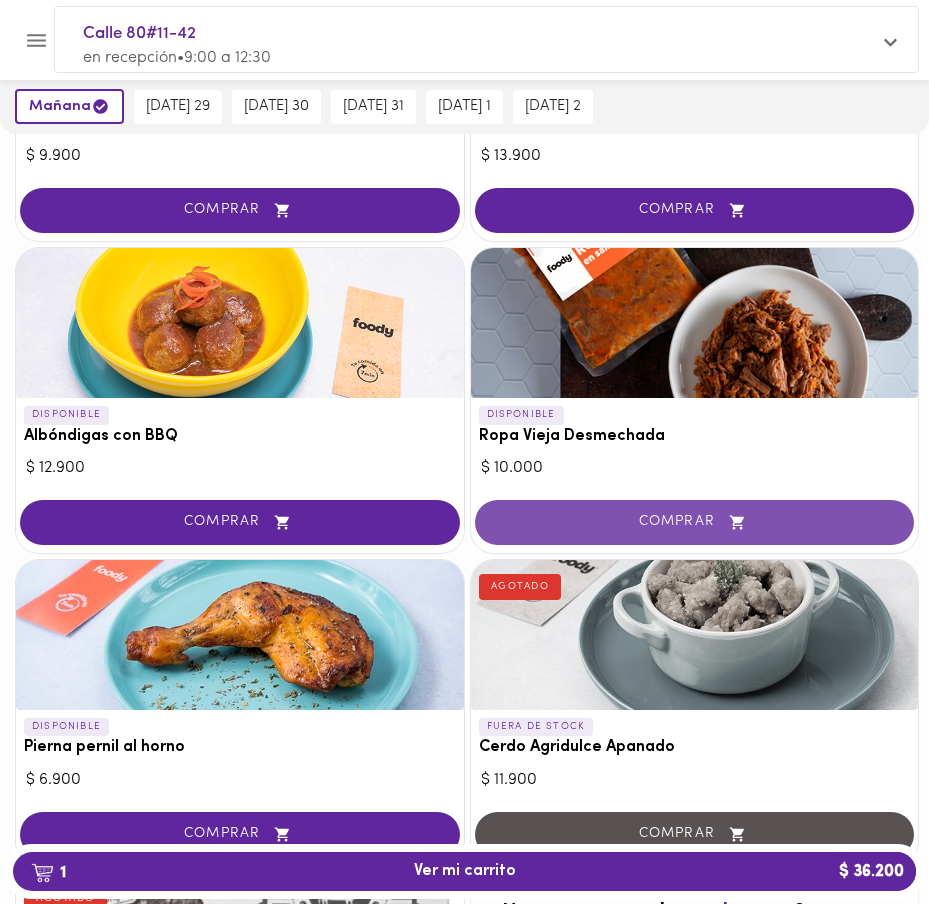 click on "COMPRAR" at bounding box center [695, 522] 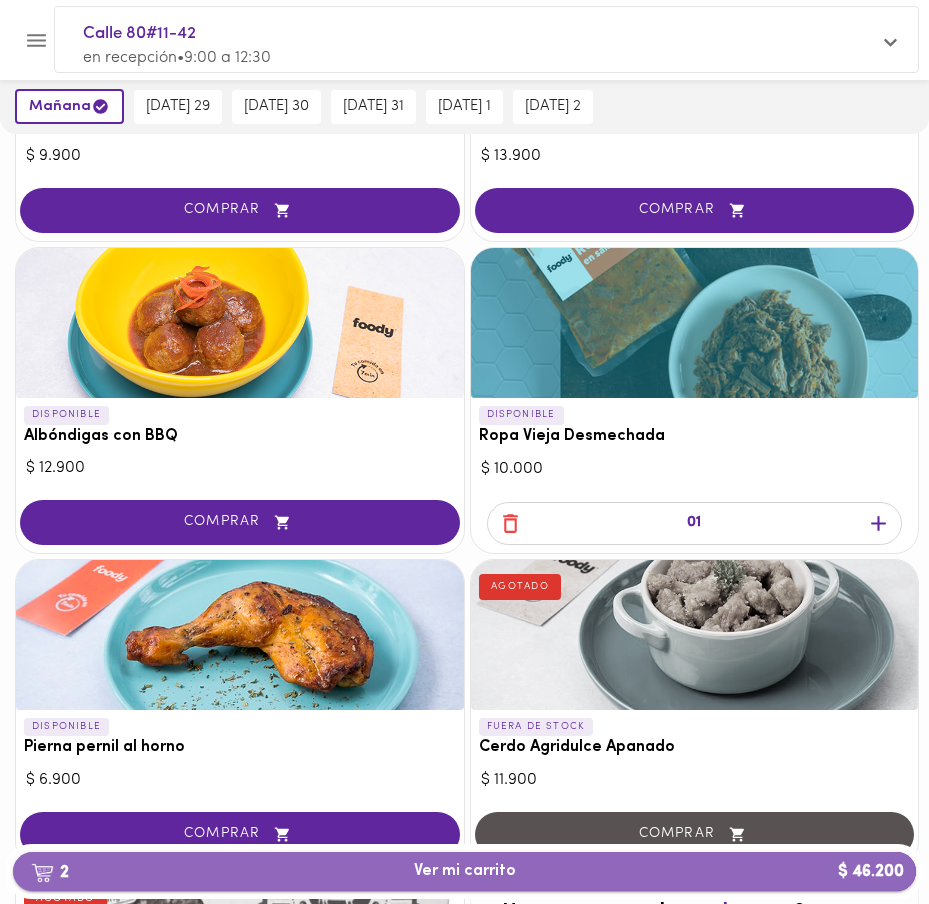 click on "2 Ver mi carrito $ 46.200" at bounding box center [465, 871] 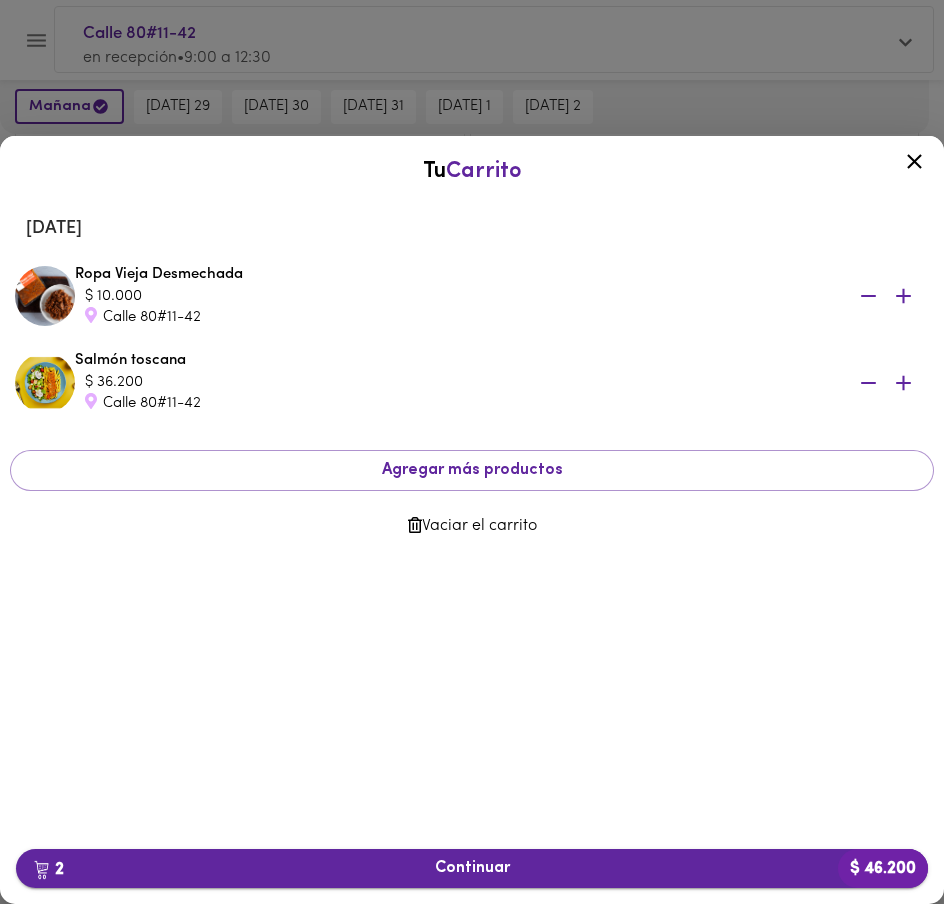 click on "2 Continuar $ 46.200" at bounding box center [472, 868] 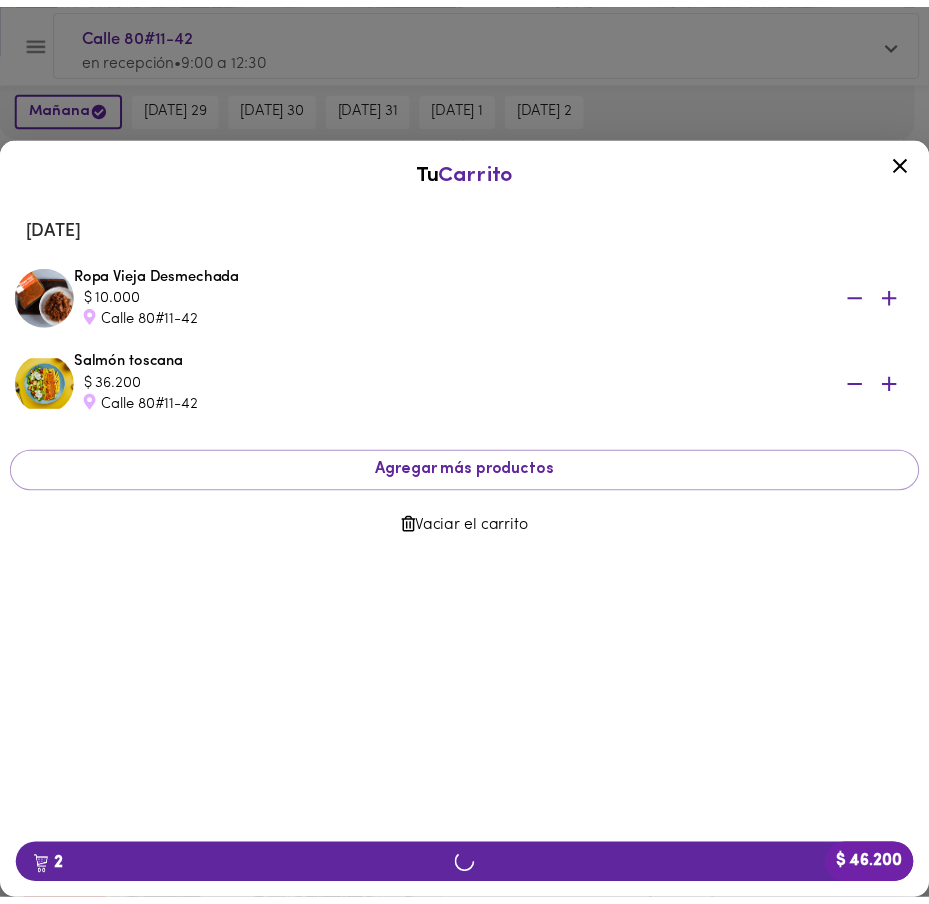 scroll, scrollTop: 0, scrollLeft: 0, axis: both 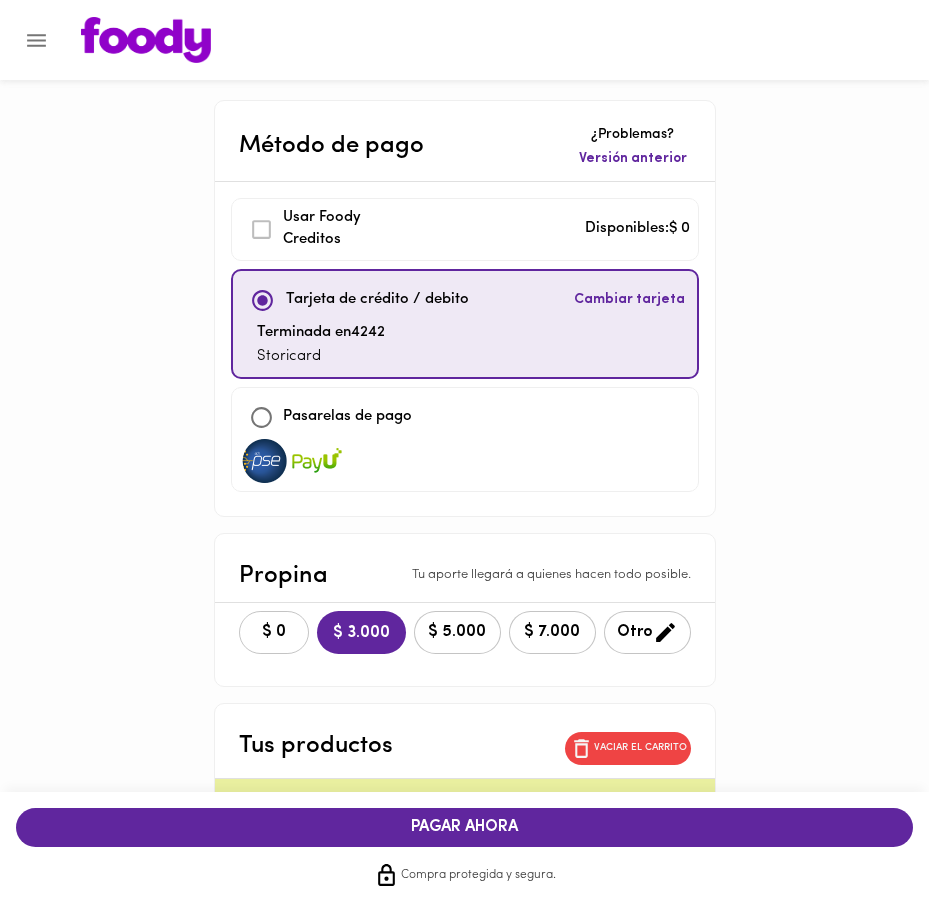 click on "$ 0" at bounding box center (274, 632) 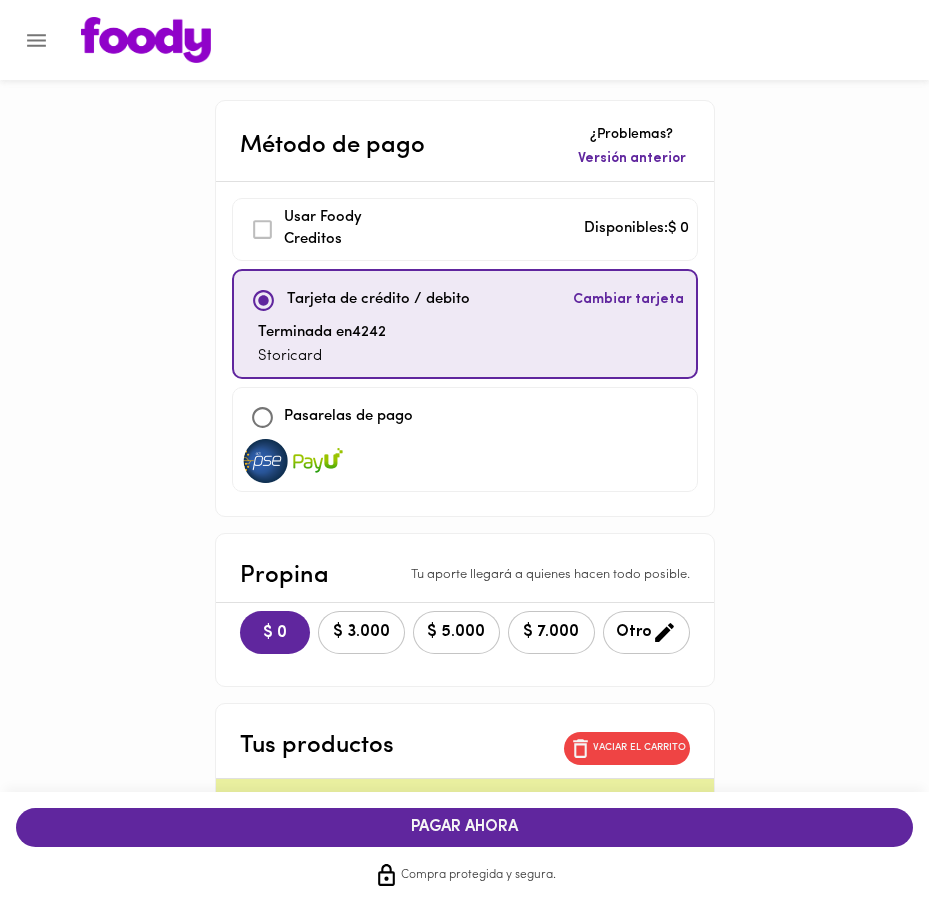 click on "PAGAR AHORA" at bounding box center [464, 827] 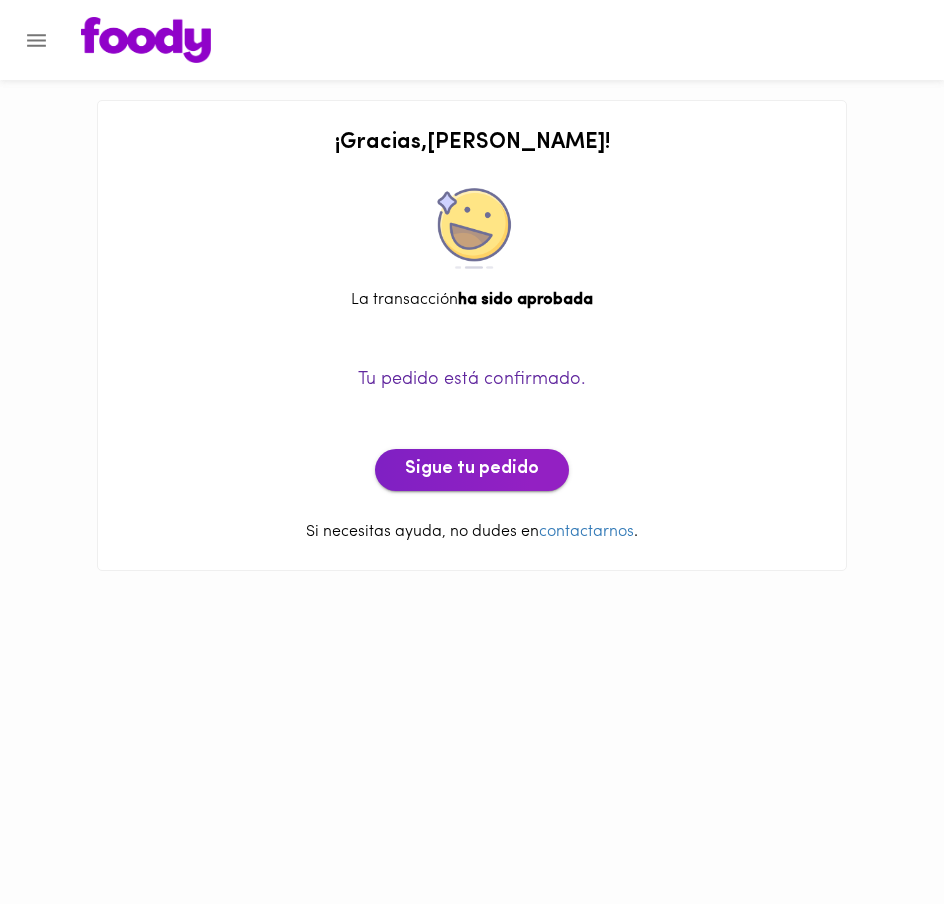 click on "Sigue tu pedido" at bounding box center [472, 470] 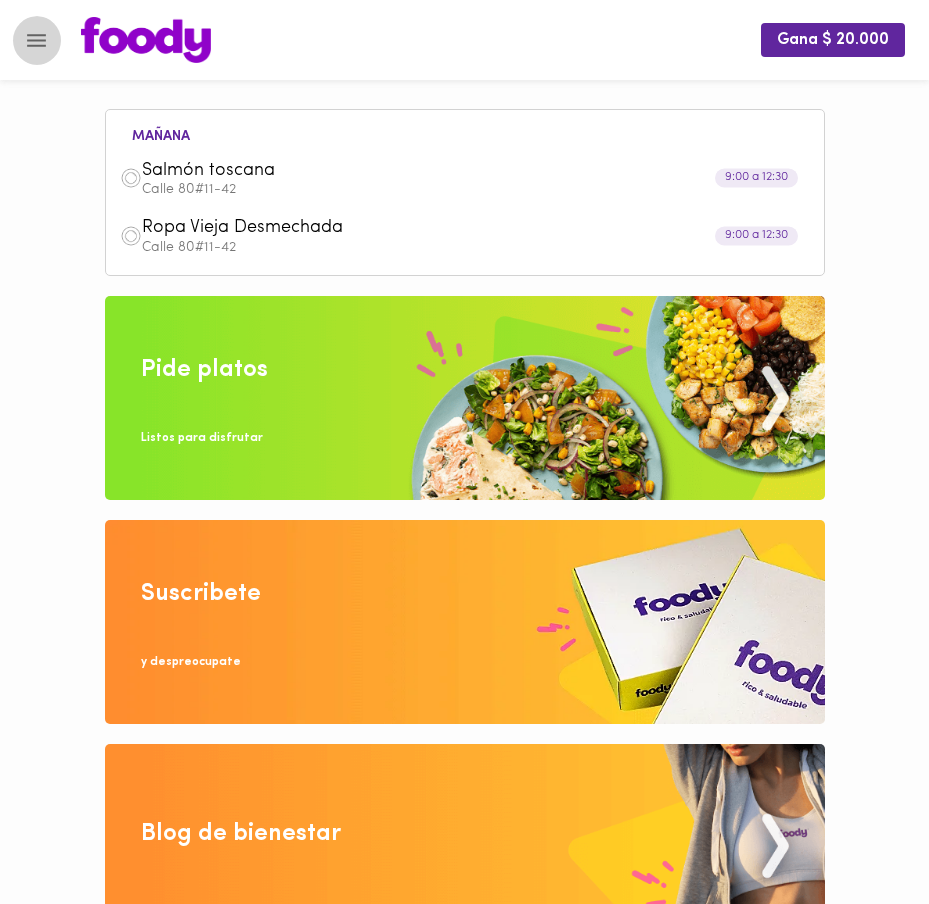 click 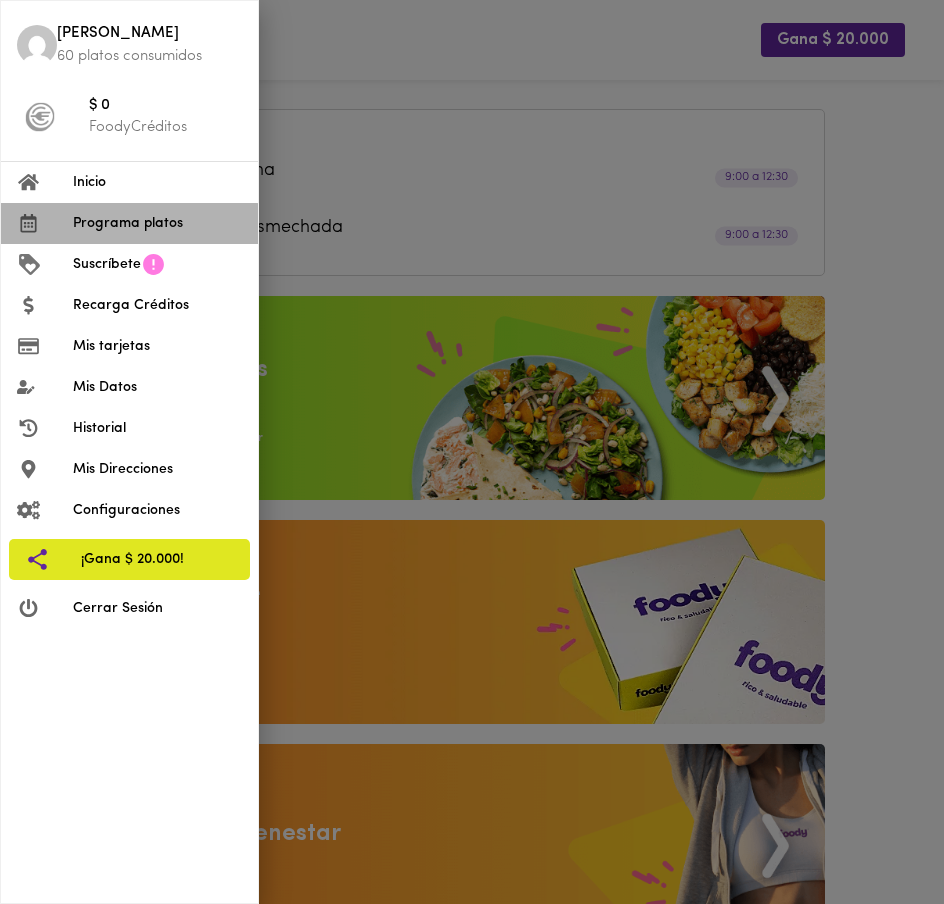 click on "Programa platos" at bounding box center (157, 223) 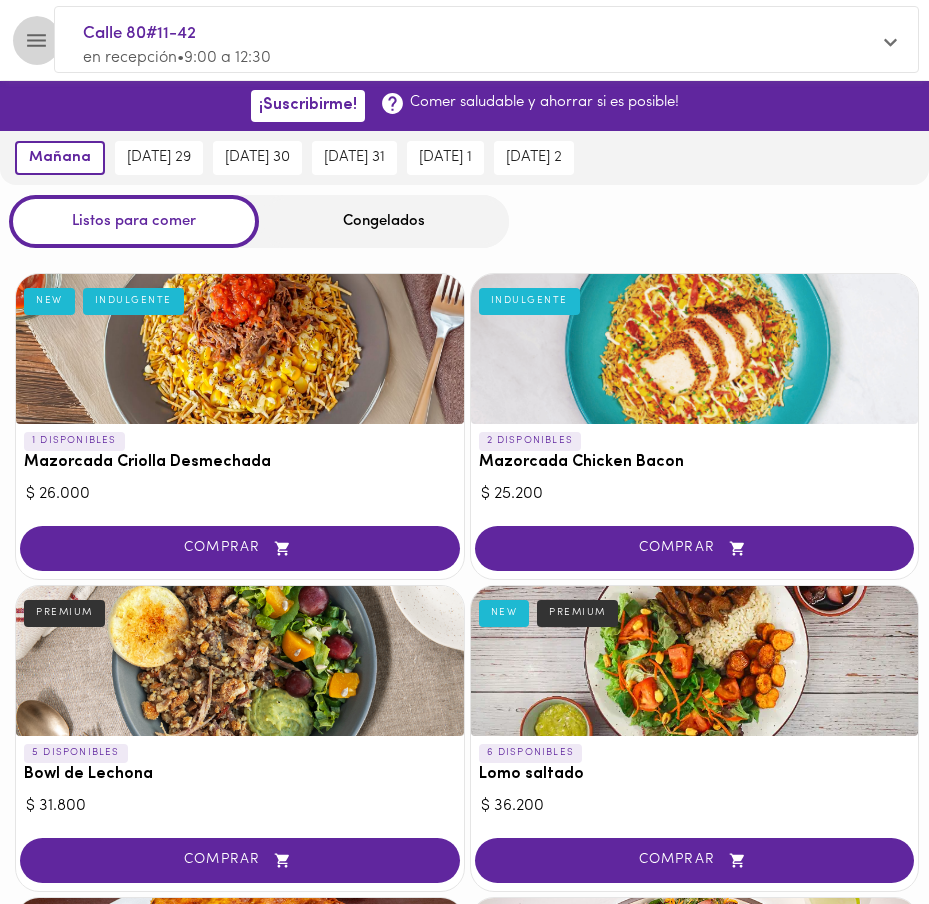 click 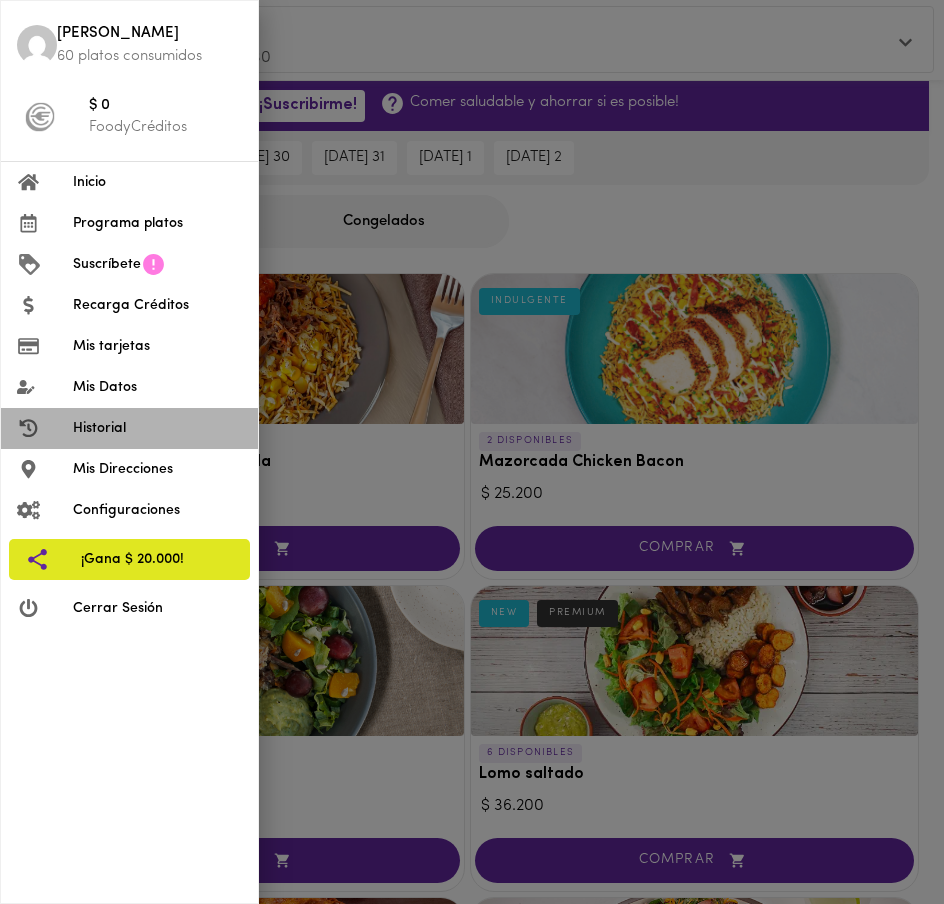 click on "Historial" at bounding box center [129, 428] 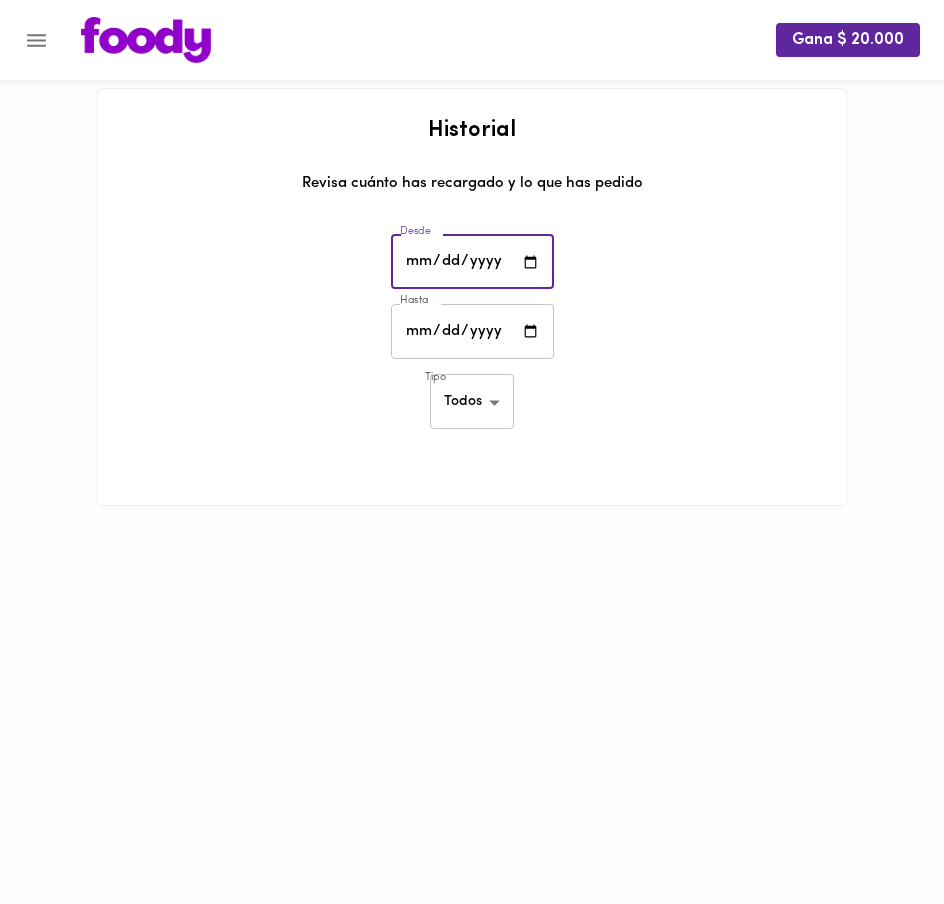 click at bounding box center (472, 262) 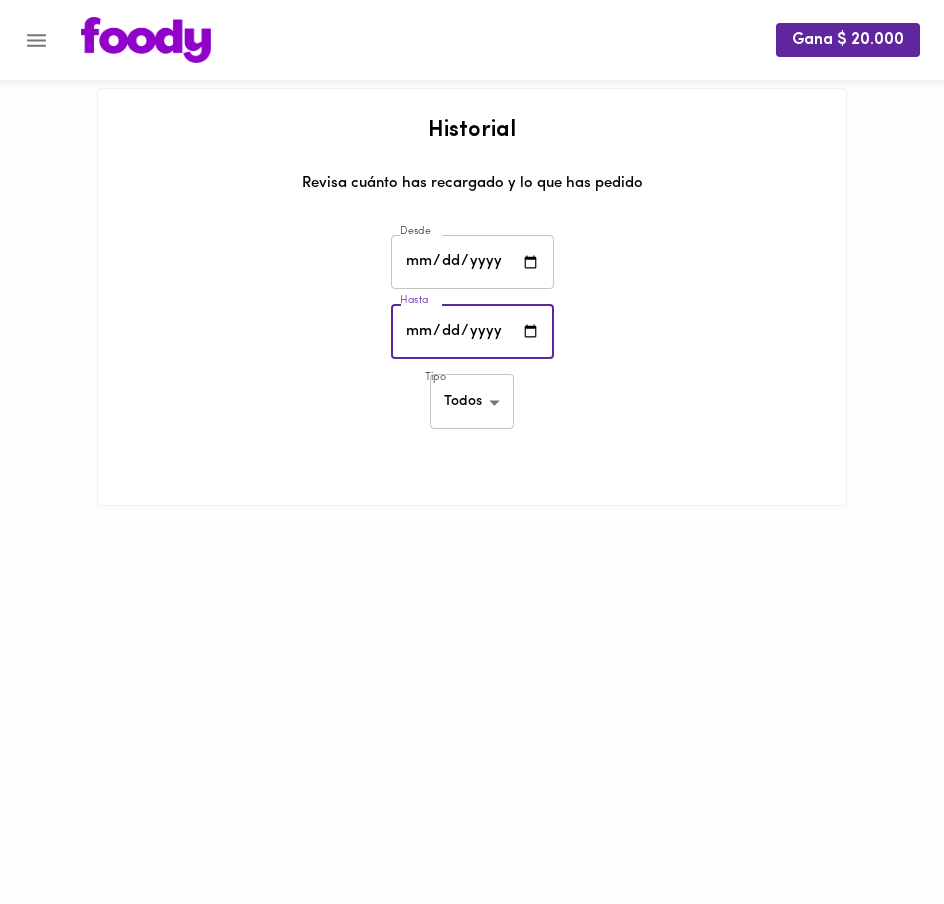 type on "2025-07-31" 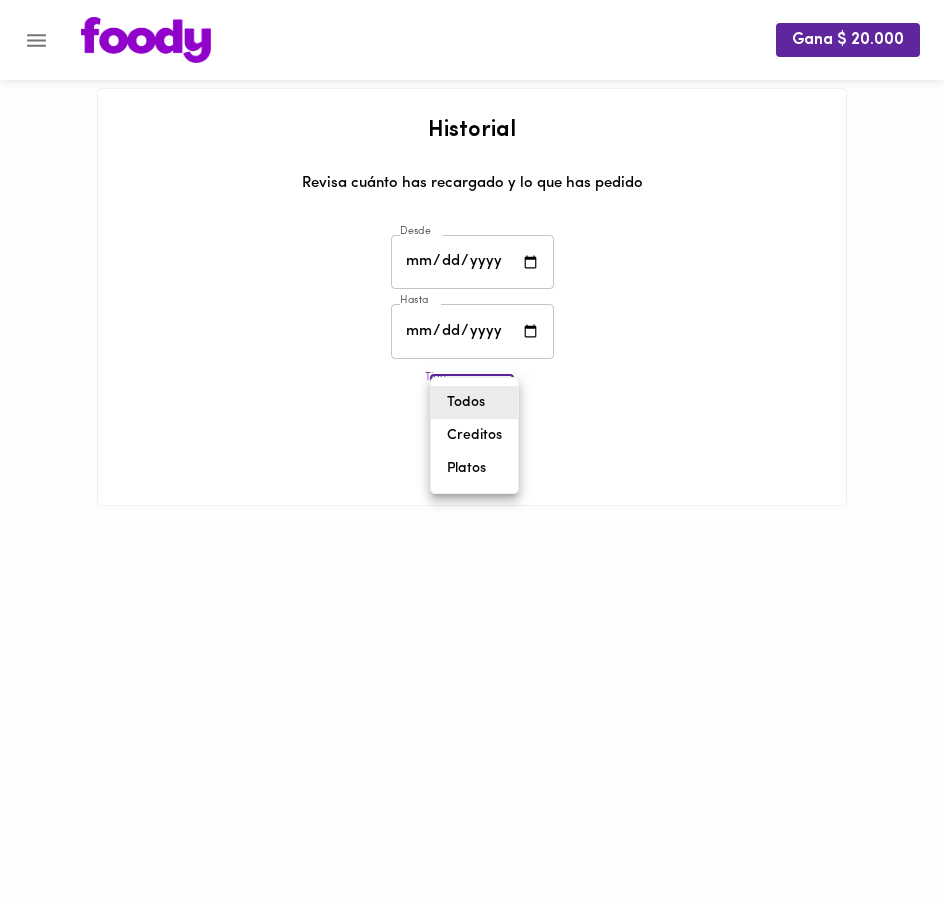 click on "Gana $ 20.000 Historial Revisa cuánto has recargado y lo que has pedido Desde 2025-07-01 Desde Hasta 2025-07-31 Hasta Tipo Todos all ​ Todos Creditos Platos" at bounding box center (472, 278) 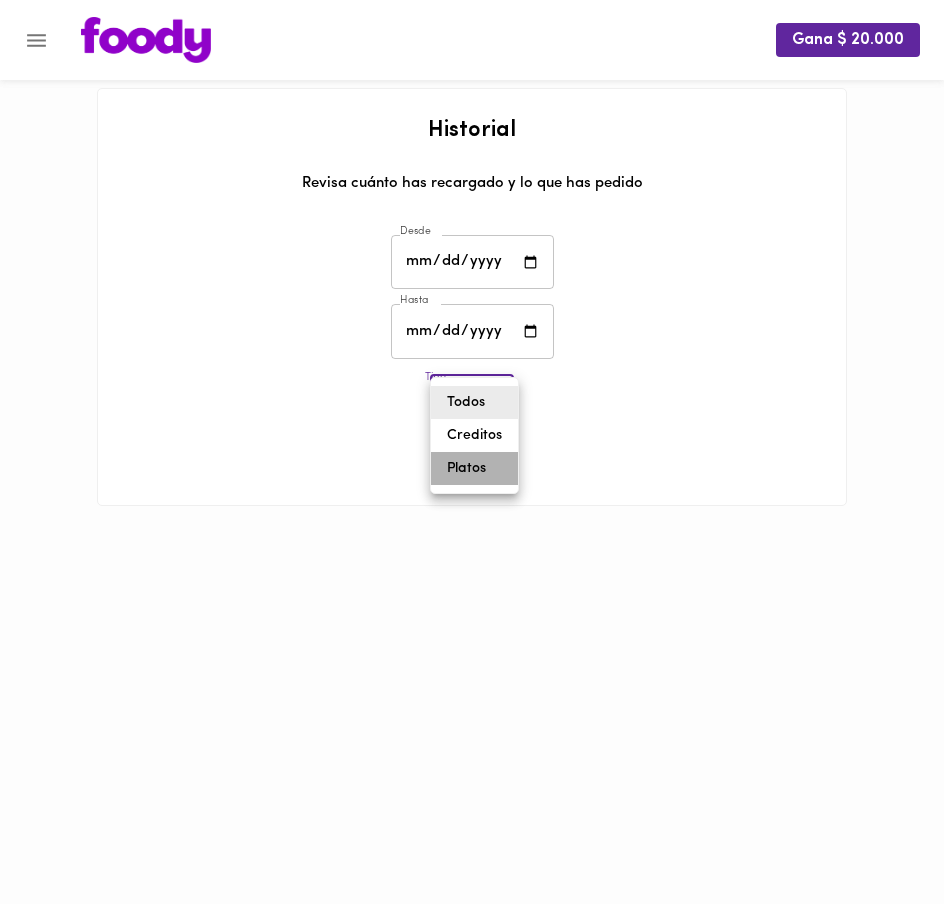 click on "Platos" at bounding box center (474, 468) 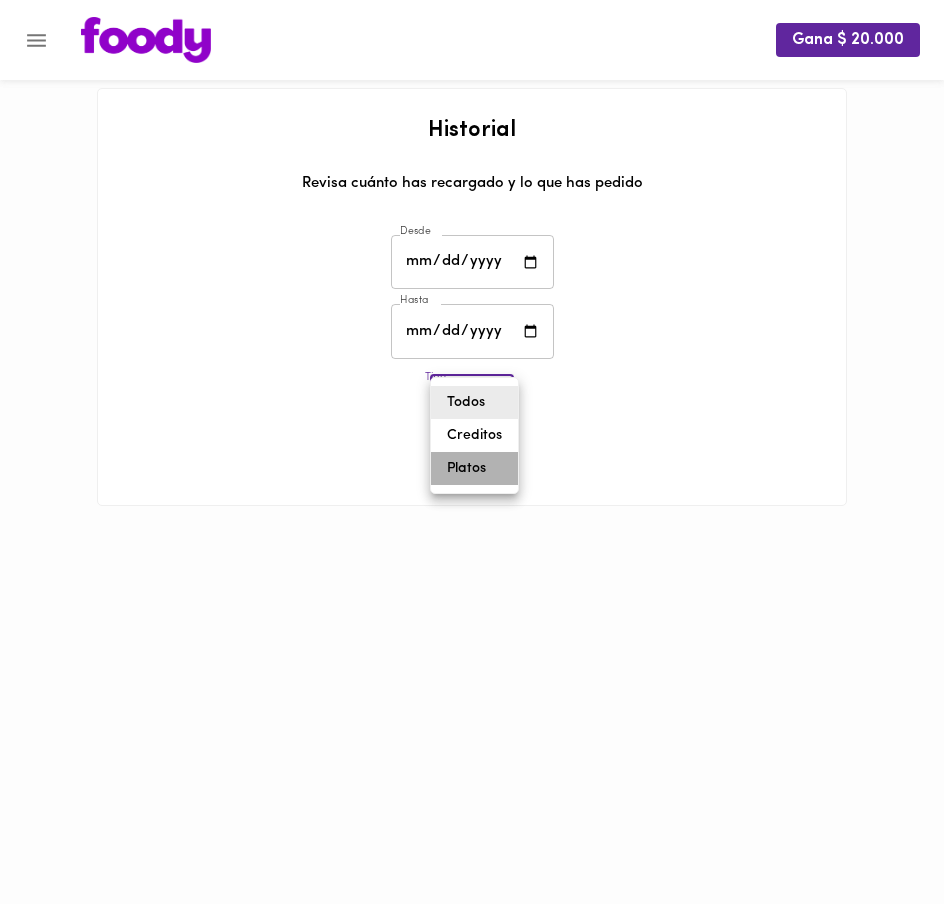 type on "foody-dishes" 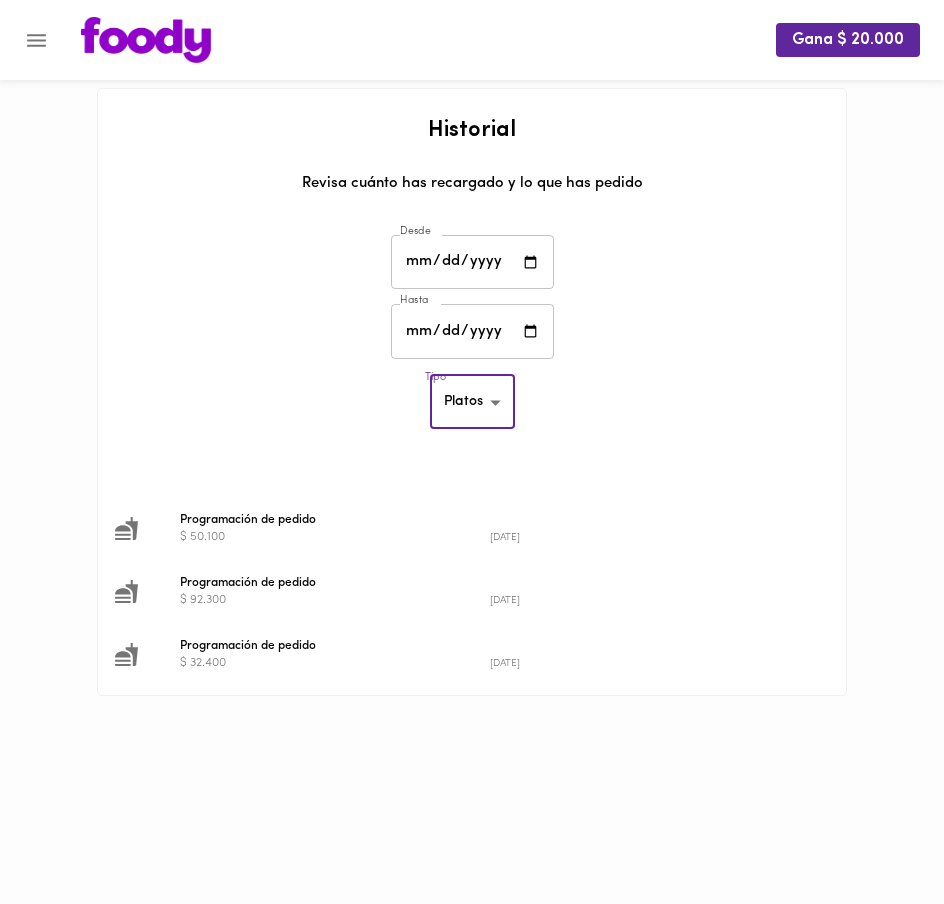 click 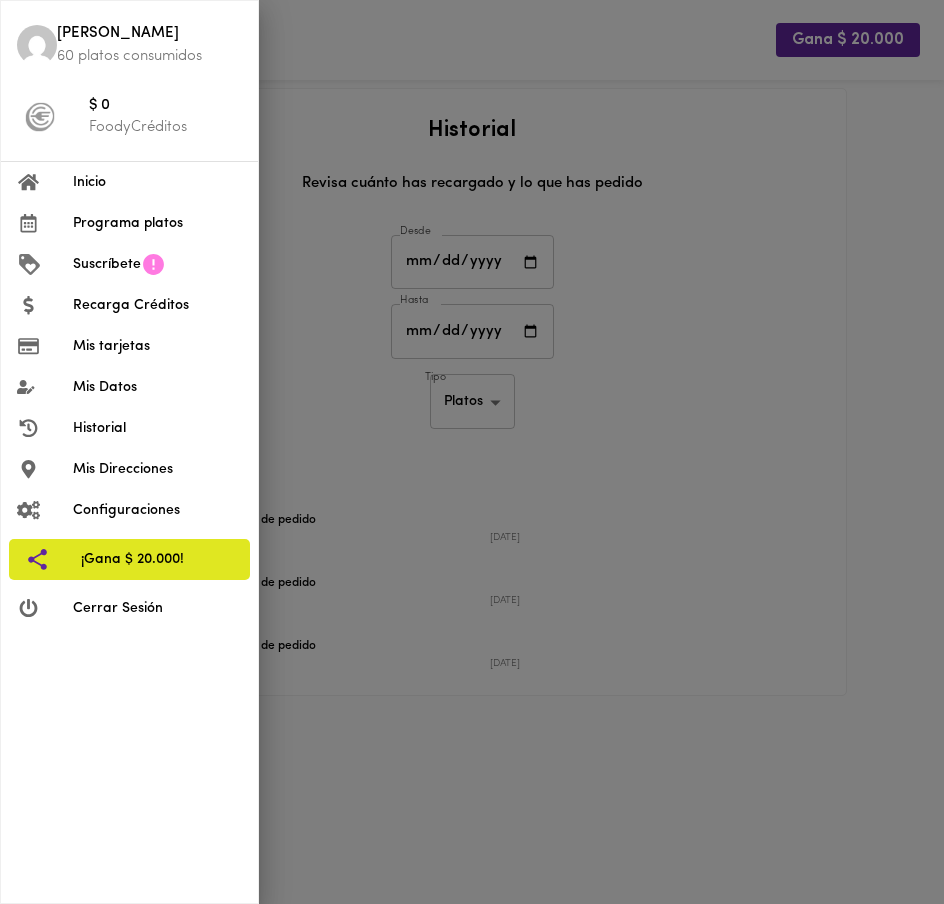 click on "Programa platos" at bounding box center (157, 223) 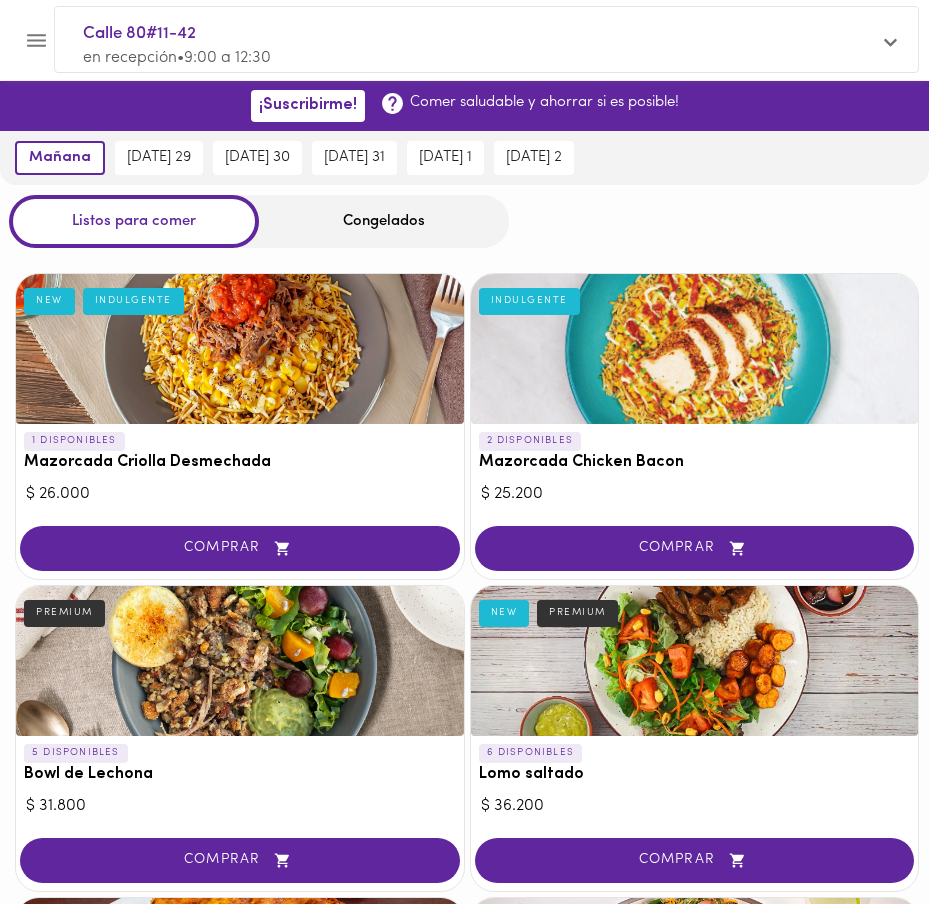 click on "Congelados" at bounding box center (384, 221) 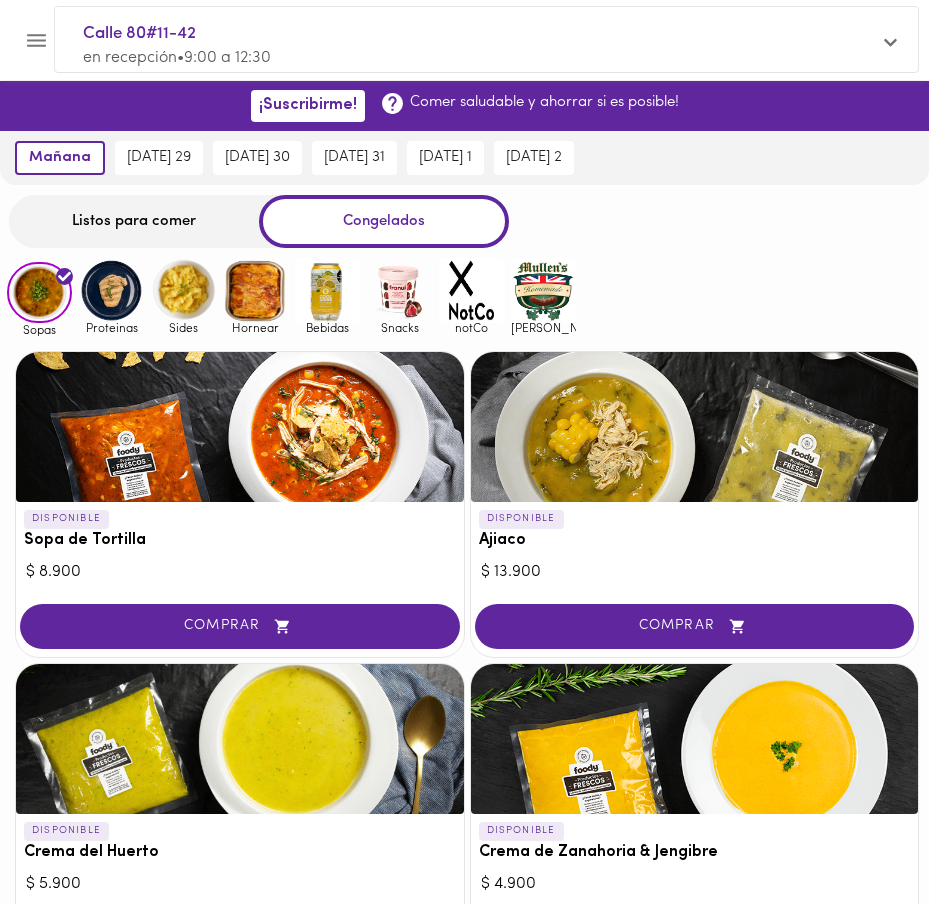 click at bounding box center [399, 290] 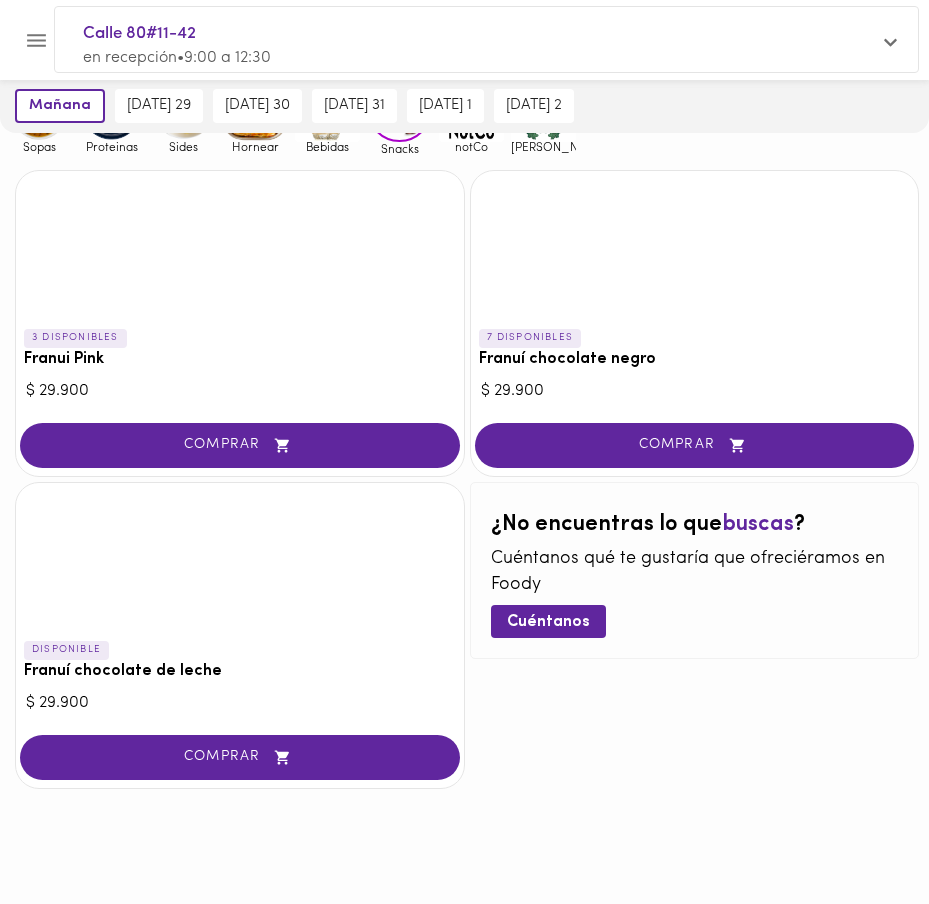 scroll, scrollTop: 0, scrollLeft: 0, axis: both 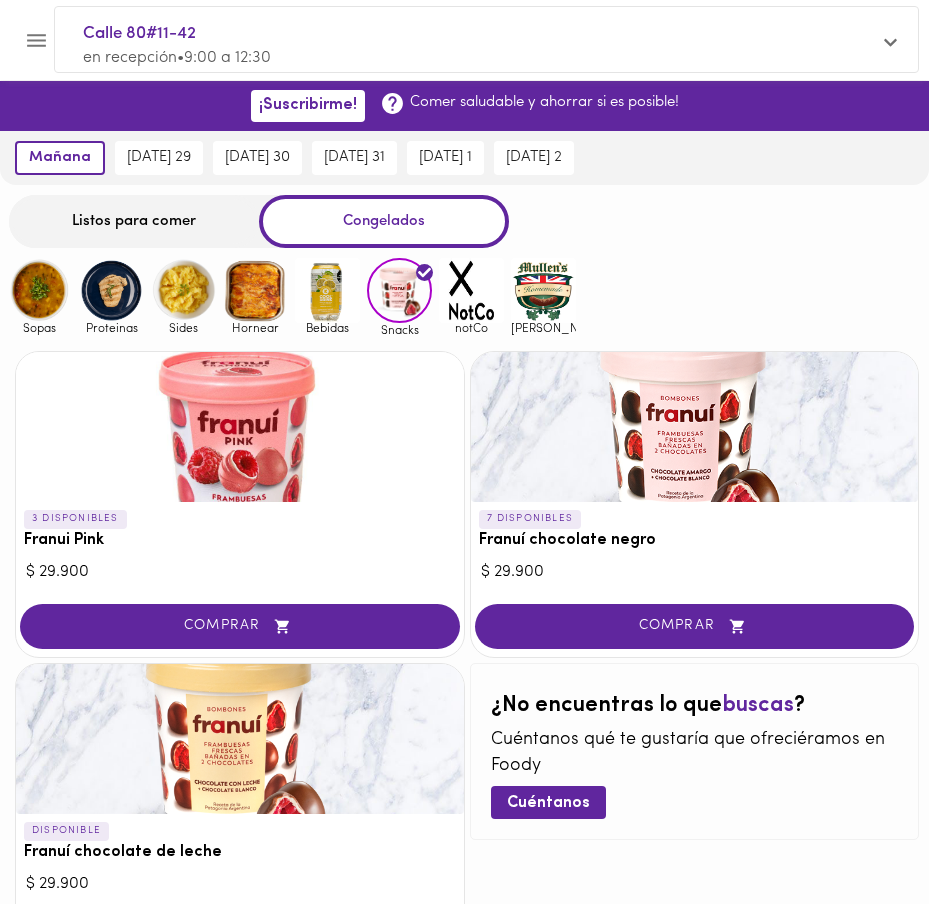 click at bounding box center [543, 290] 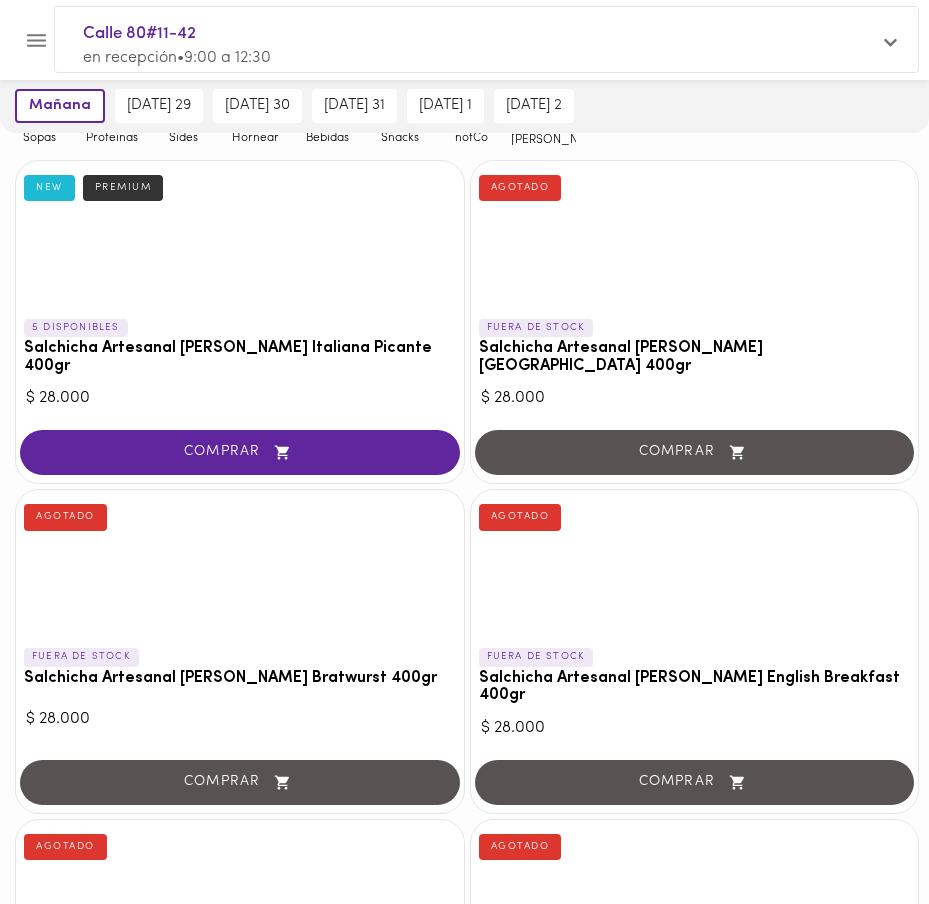 scroll, scrollTop: 0, scrollLeft: 0, axis: both 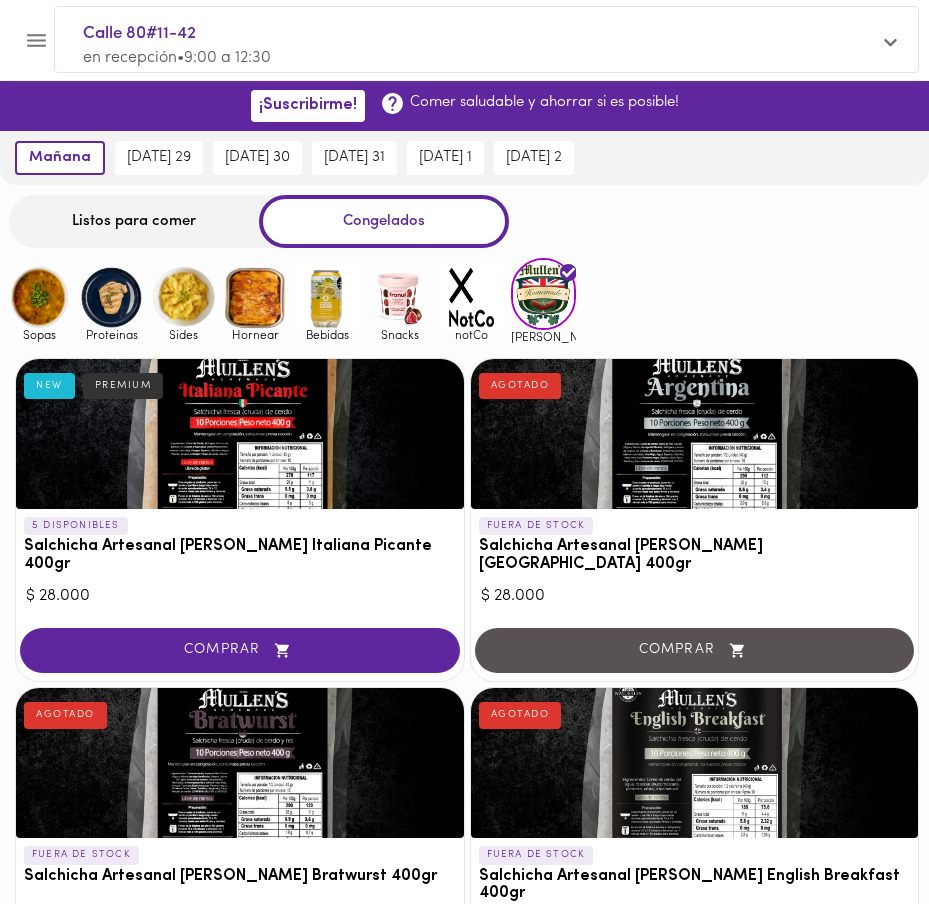 click at bounding box center (471, 297) 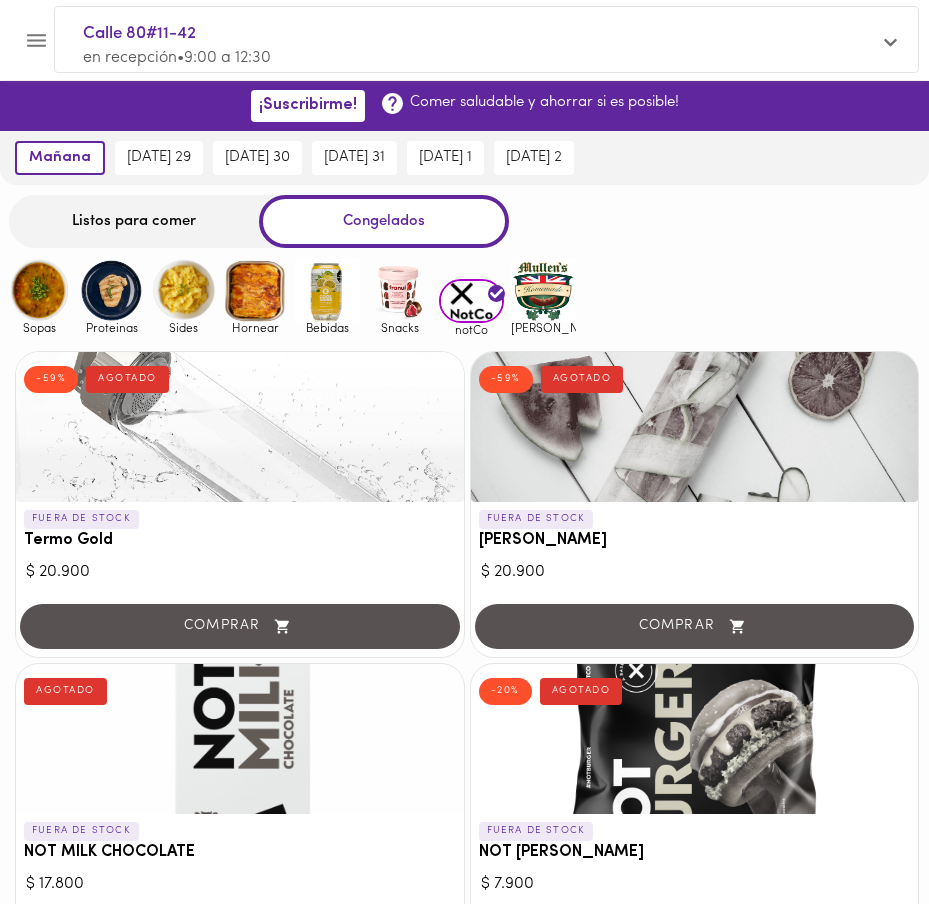 click at bounding box center [399, 290] 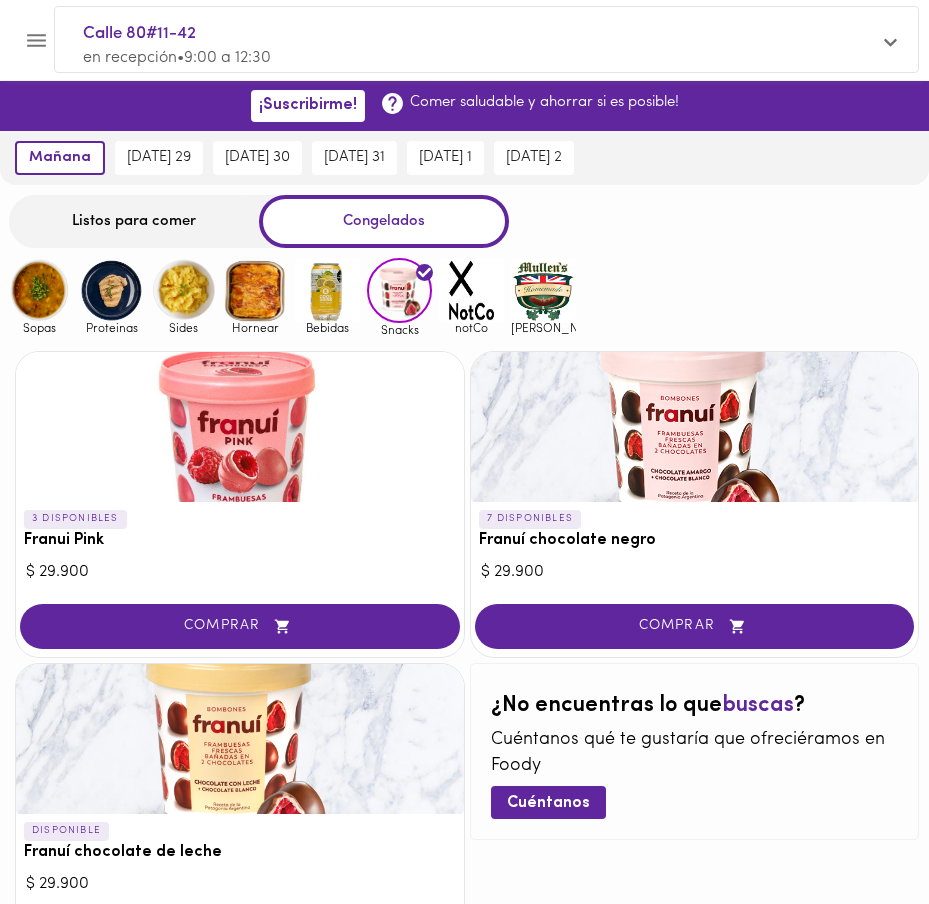 click at bounding box center [327, 290] 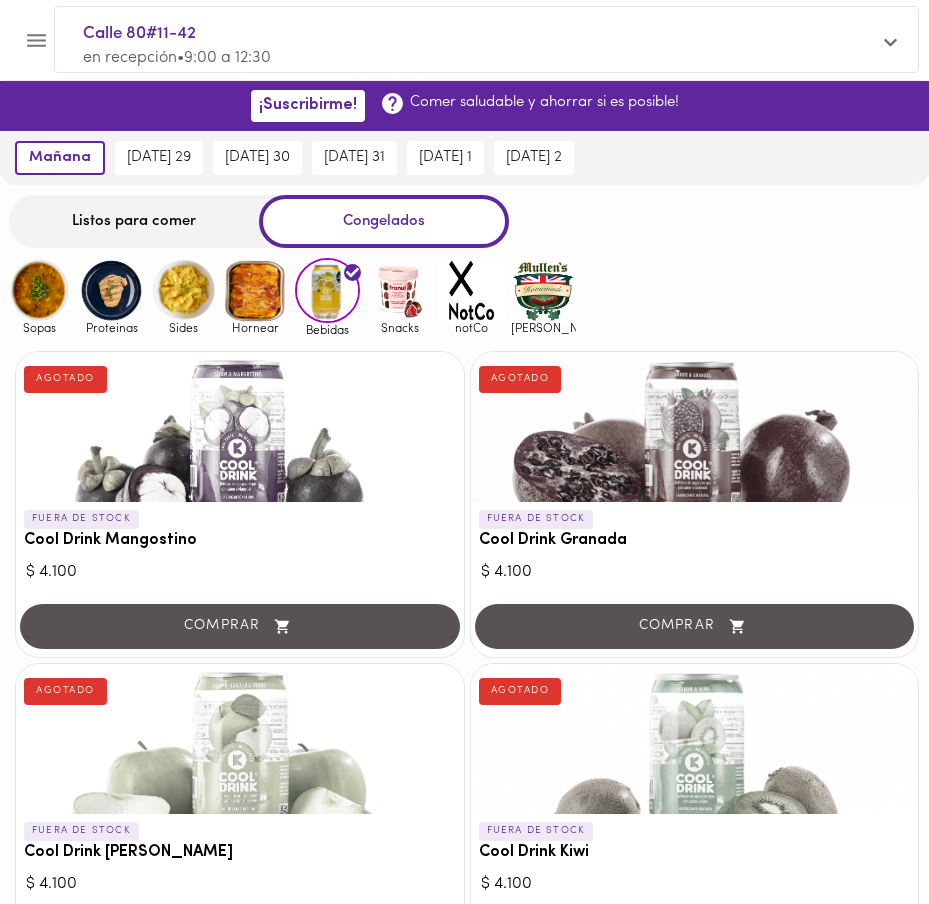 click at bounding box center [255, 290] 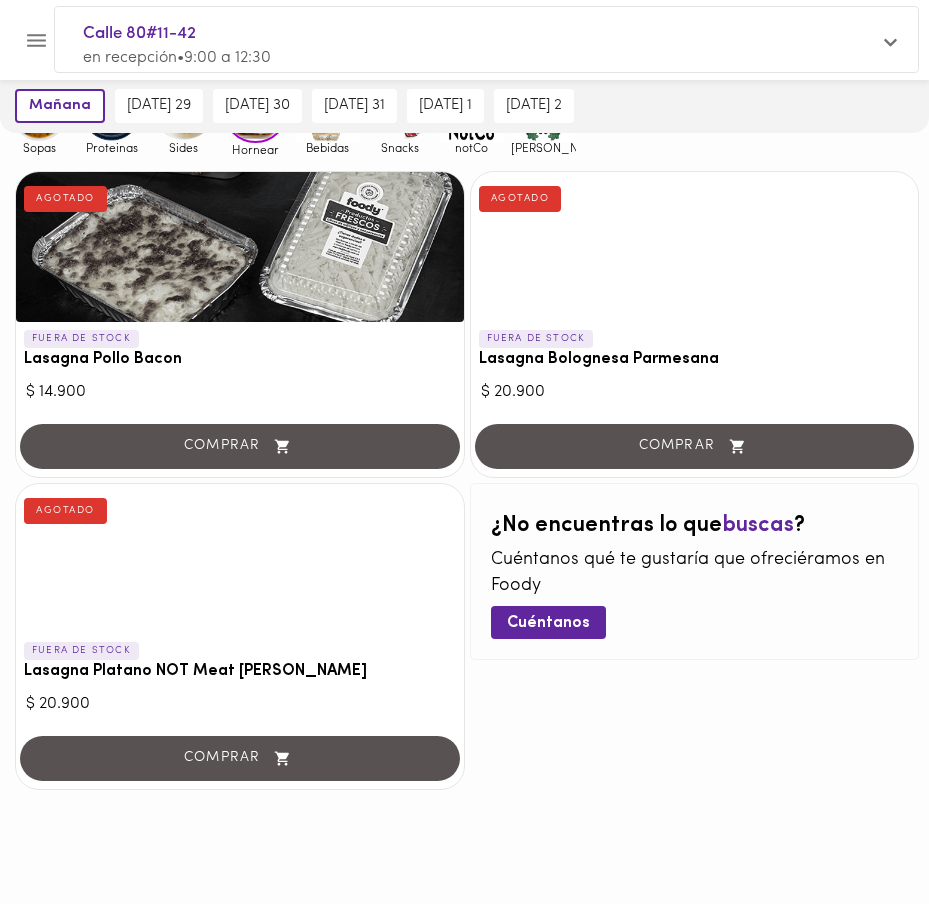 scroll, scrollTop: 0, scrollLeft: 0, axis: both 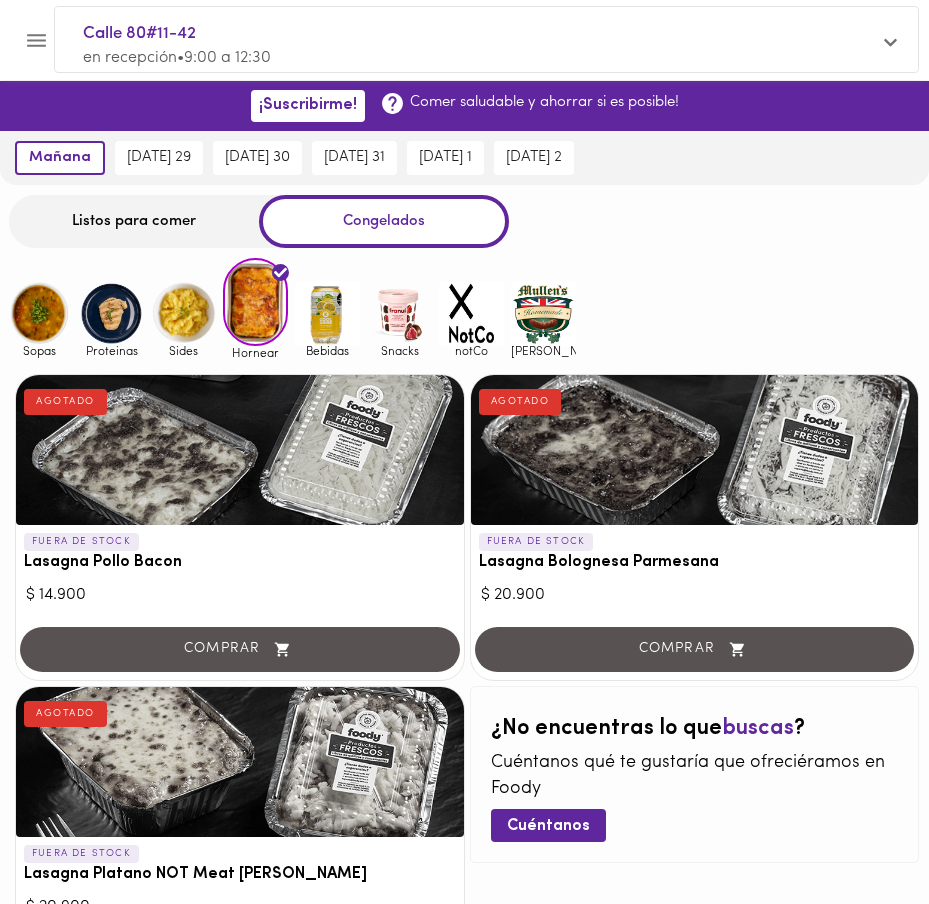 click at bounding box center (183, 313) 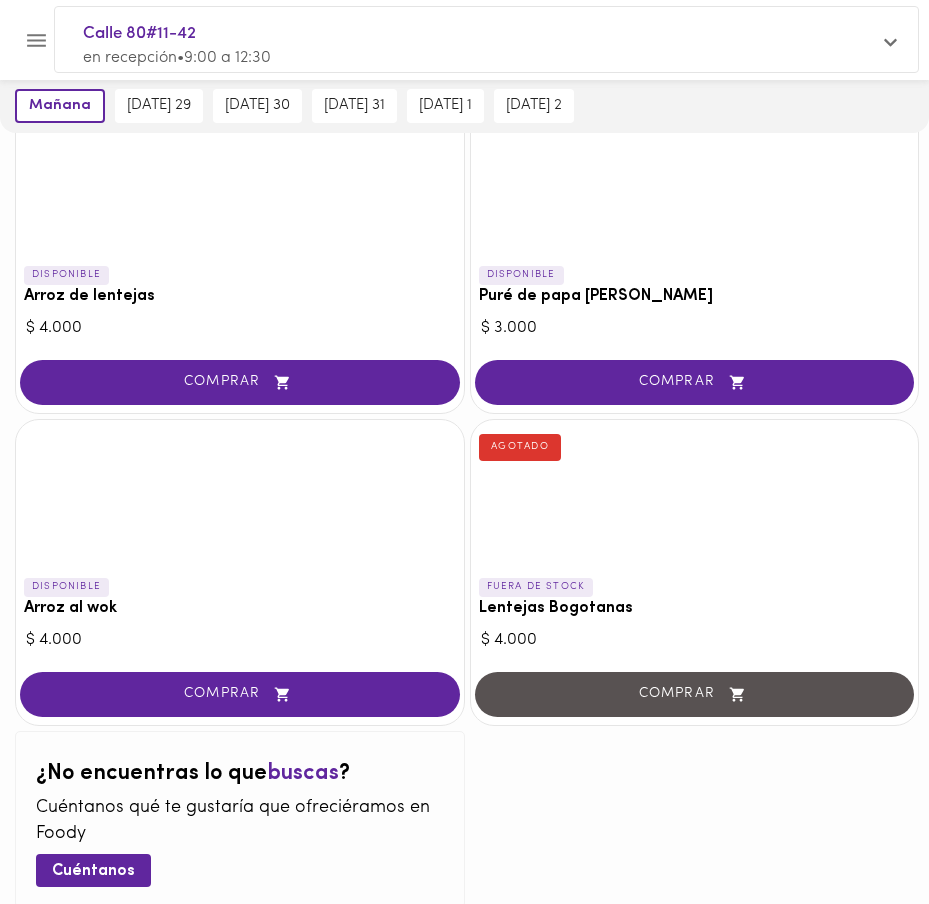 scroll, scrollTop: 0, scrollLeft: 0, axis: both 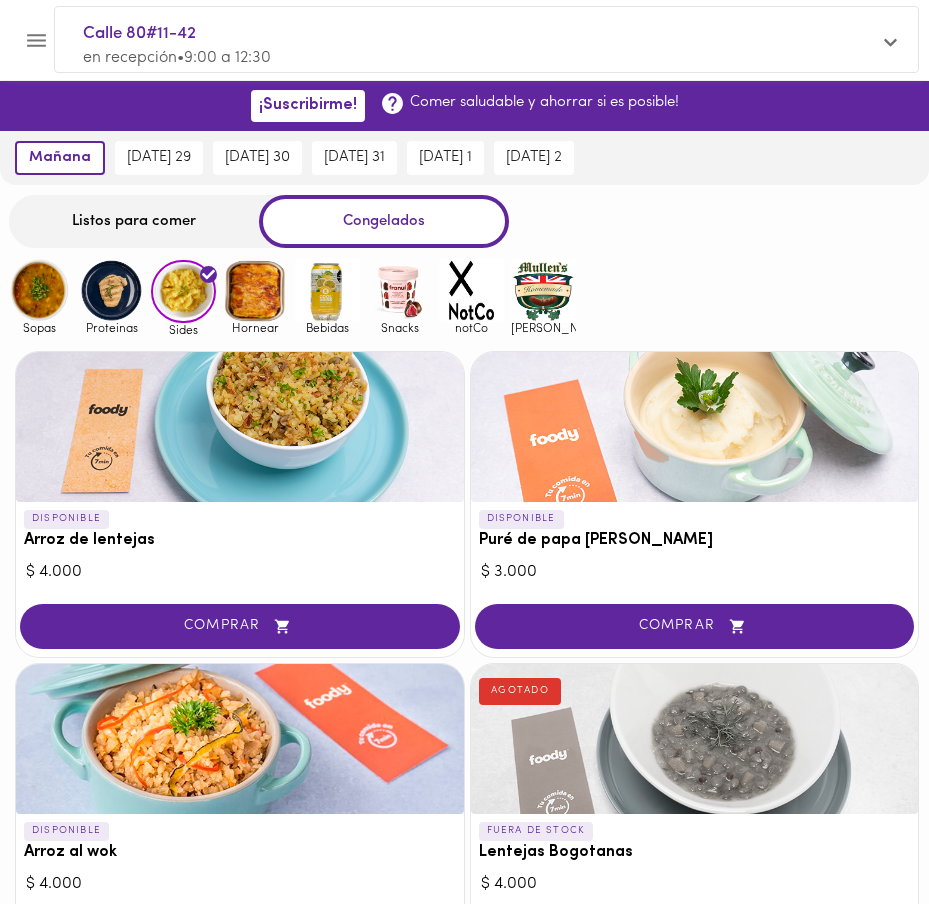 click at bounding box center [111, 290] 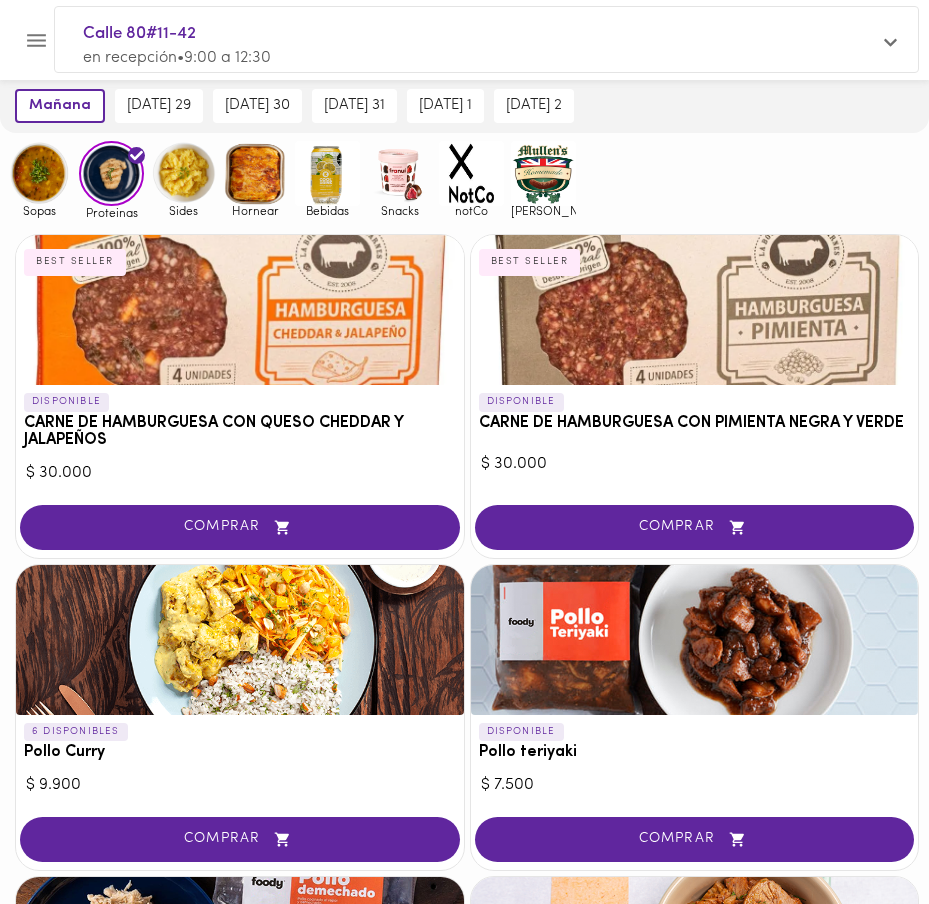 scroll, scrollTop: 112, scrollLeft: 0, axis: vertical 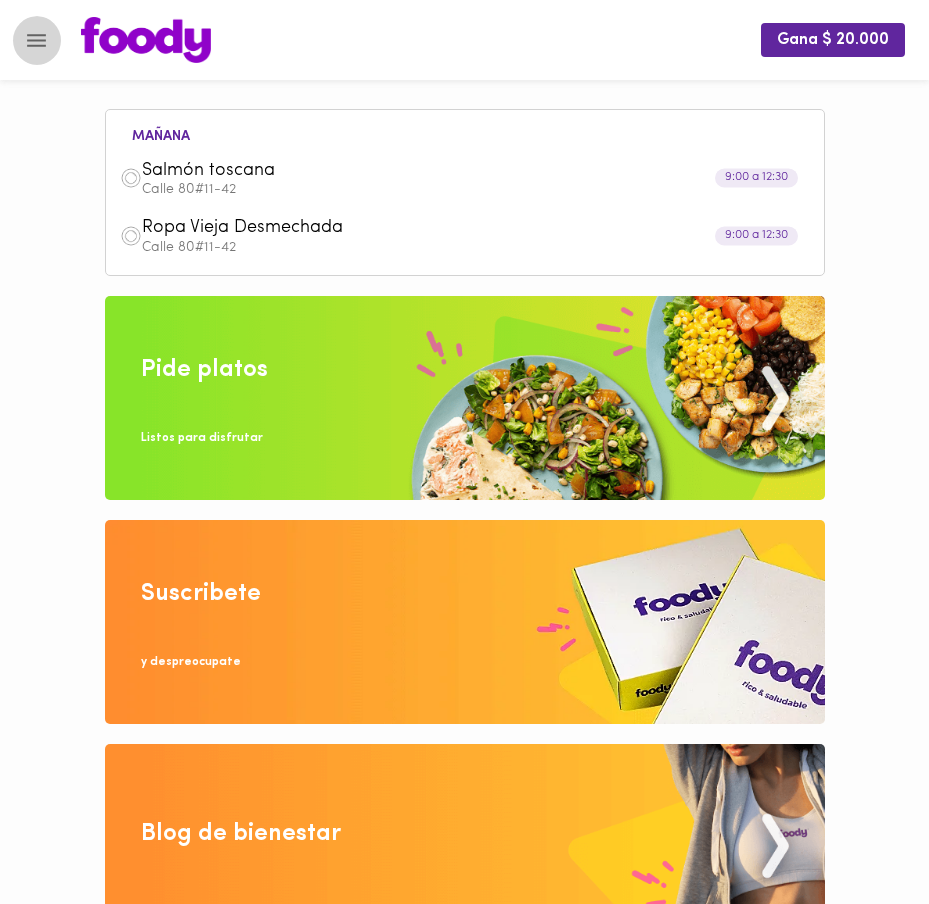 click at bounding box center [36, 40] 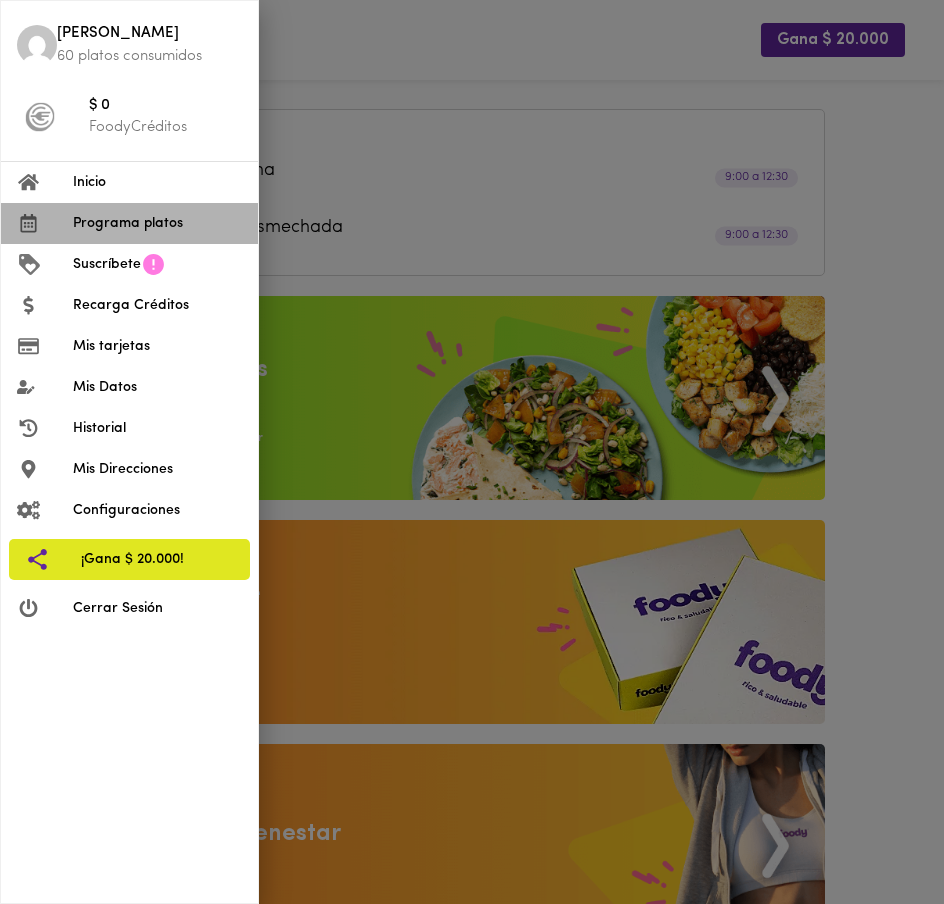 click on "Programa platos" at bounding box center [157, 223] 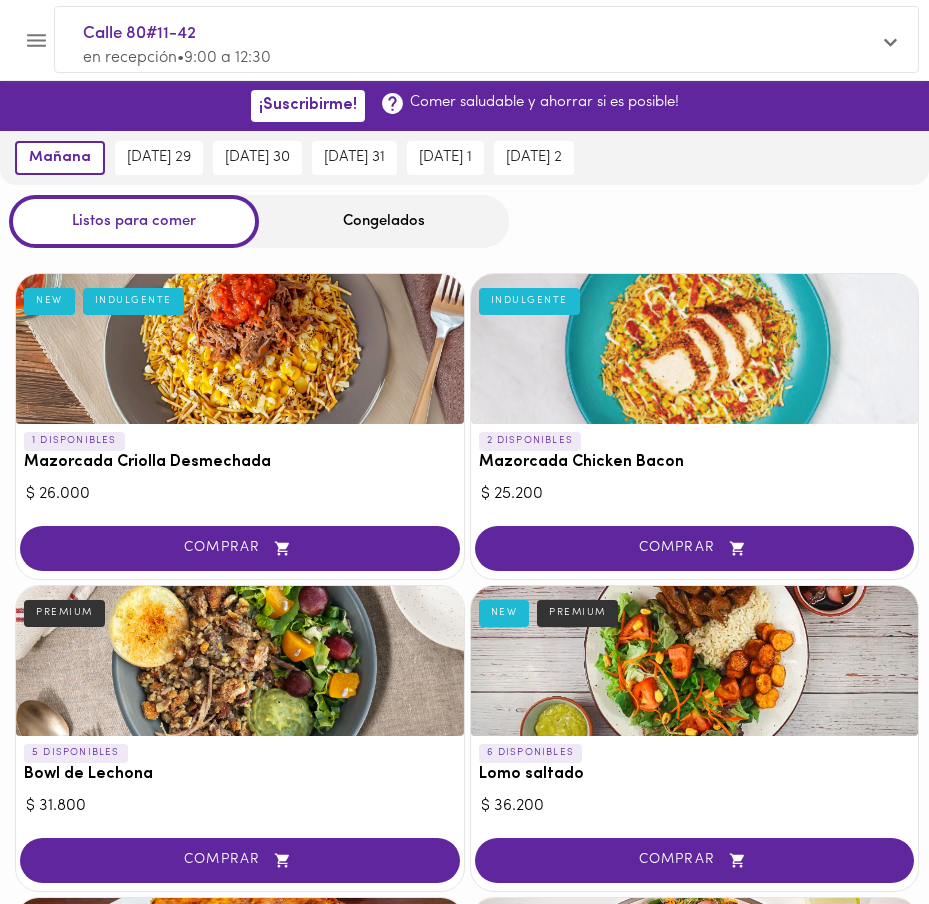 click on "Congelados" at bounding box center [384, 221] 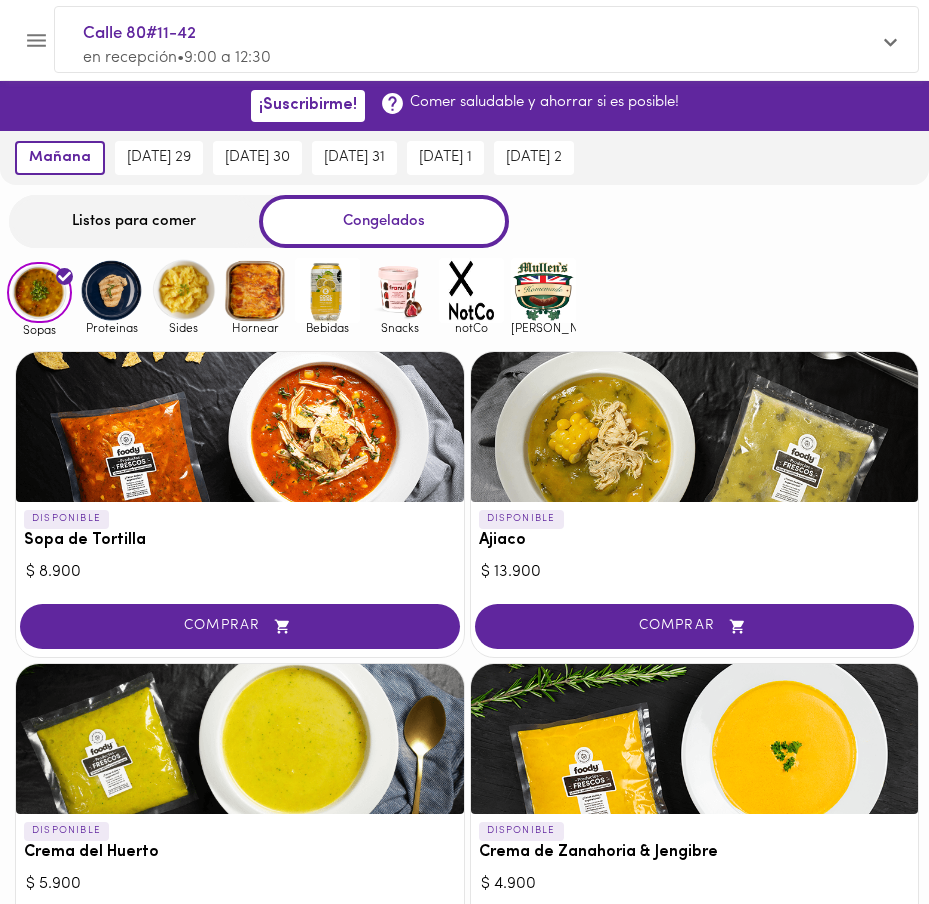 click at bounding box center (111, 290) 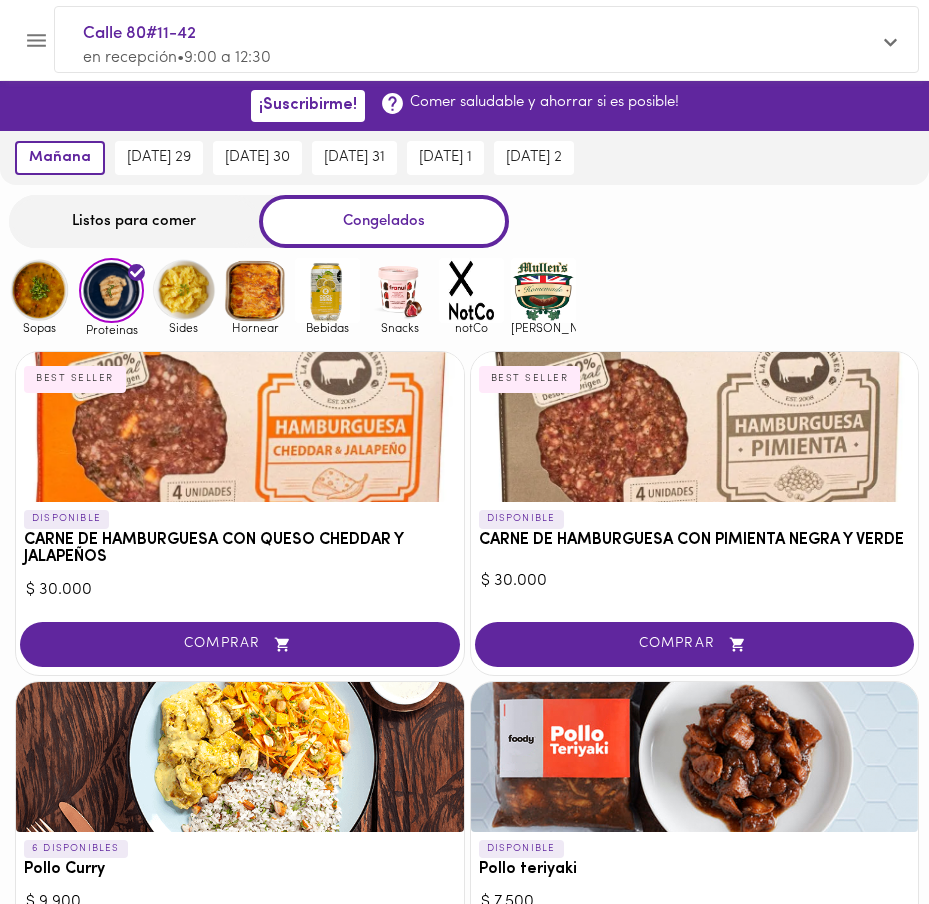 click at bounding box center [240, 427] 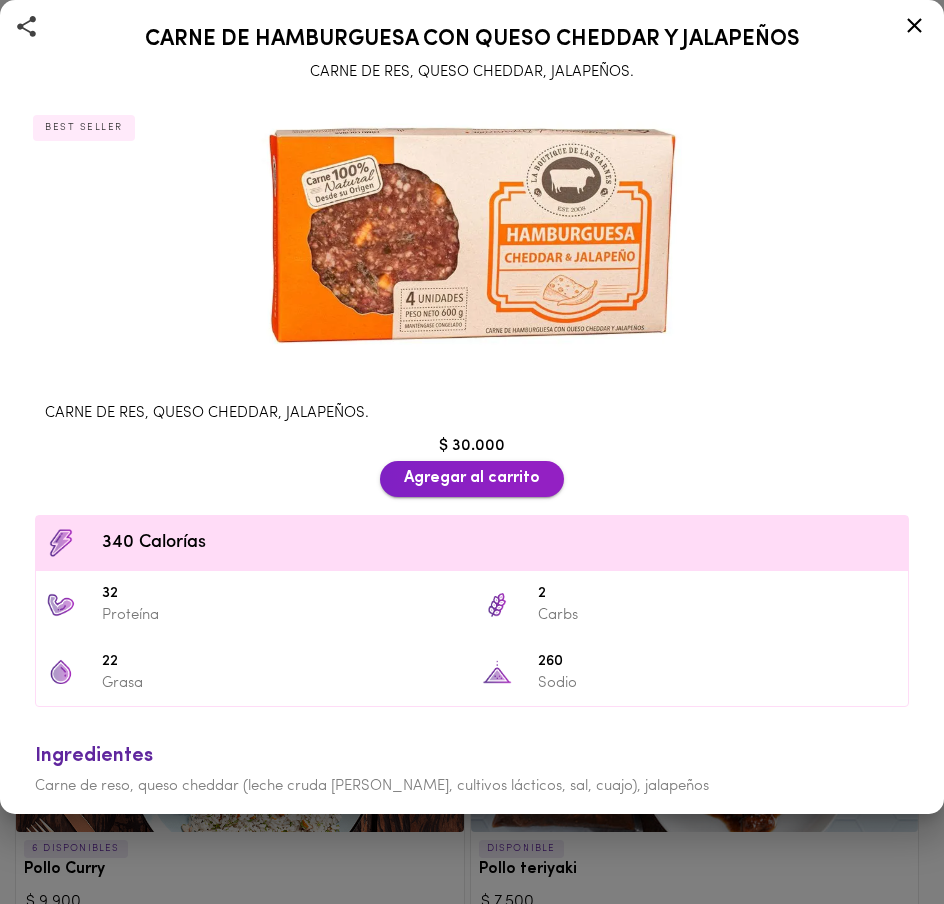 click on "Agregar al carrito" at bounding box center (472, 478) 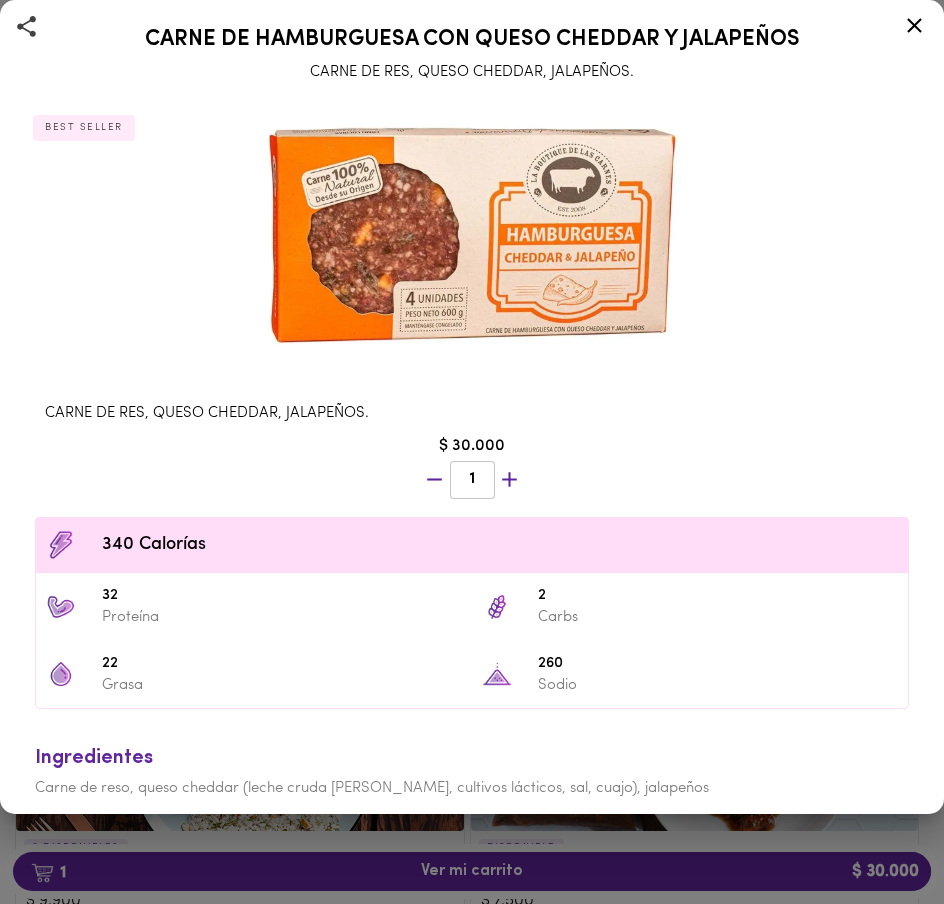 click on "Carne de reso, queso cheddar (leche cruda de vaca, cultivos lácticos,
sal, cuajo), jalapeños" at bounding box center [372, 788] 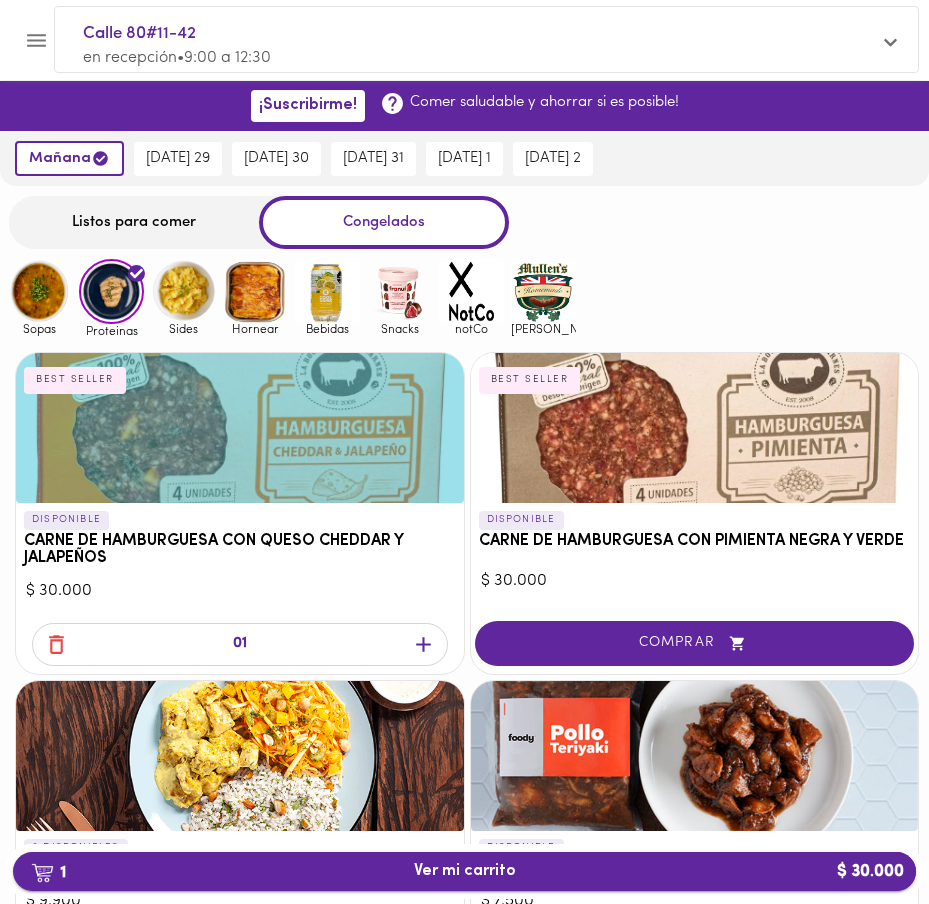 click on "1 Ver mi carrito $ 30.000" at bounding box center [465, 871] 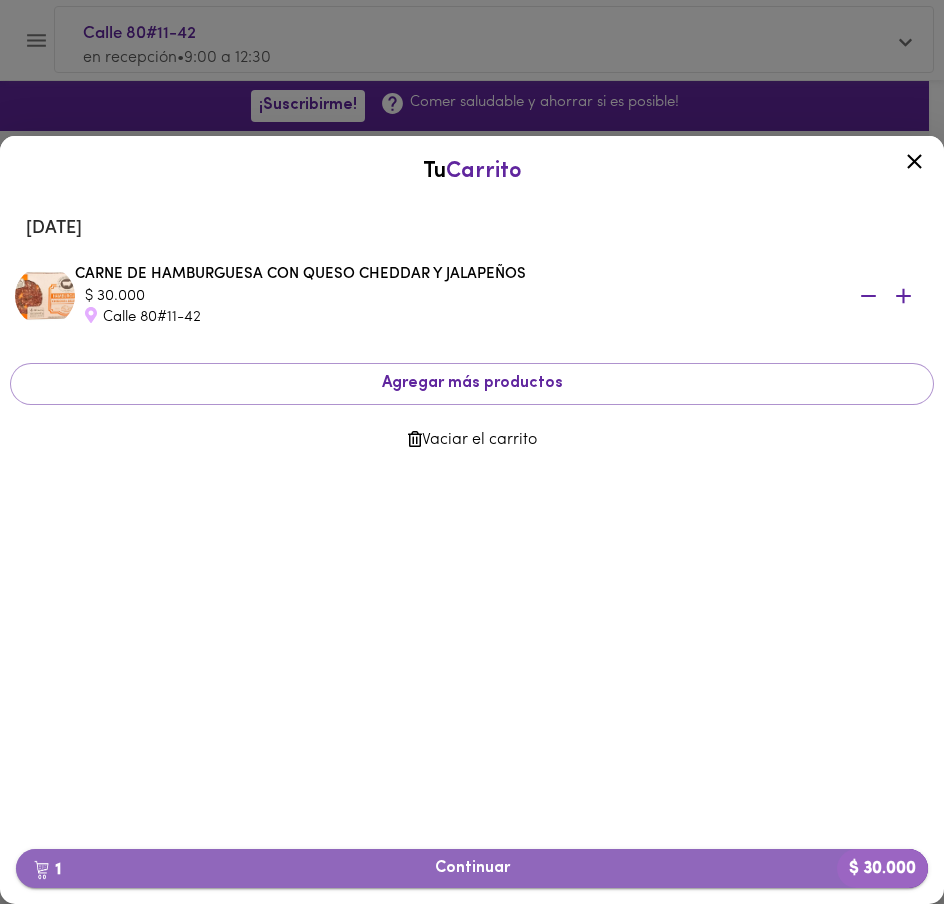 click on "1 Continuar $ 30.000" at bounding box center [472, 868] 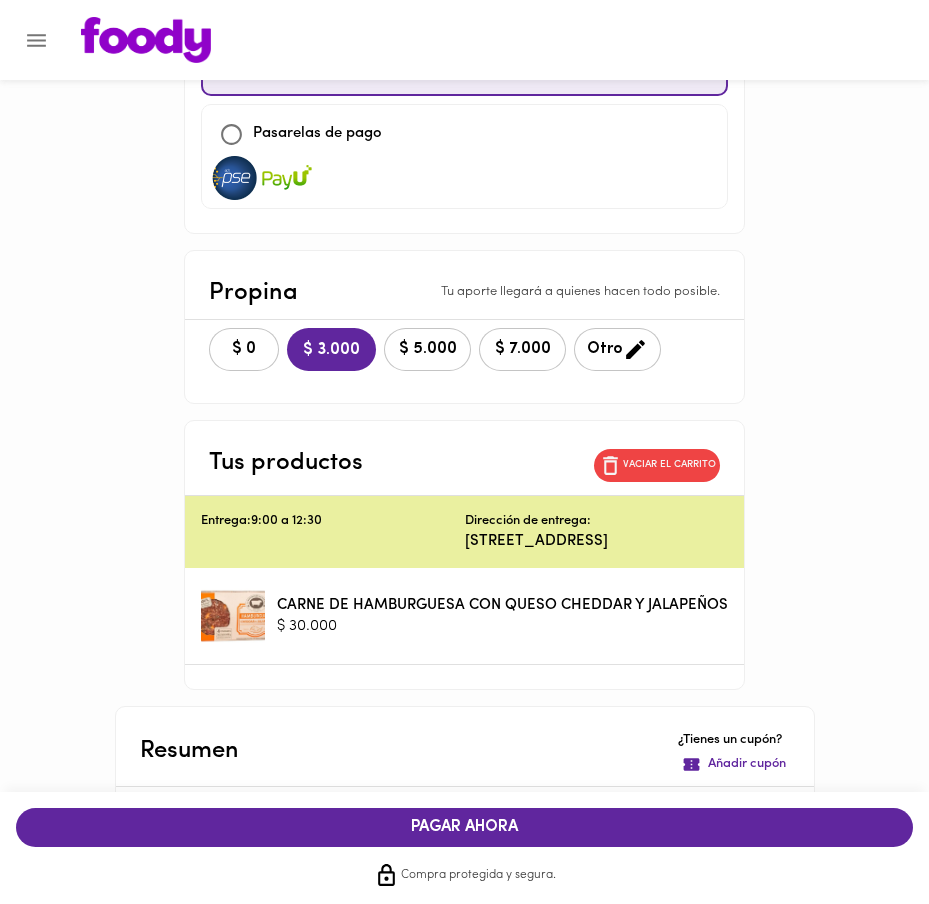 scroll, scrollTop: 284, scrollLeft: 0, axis: vertical 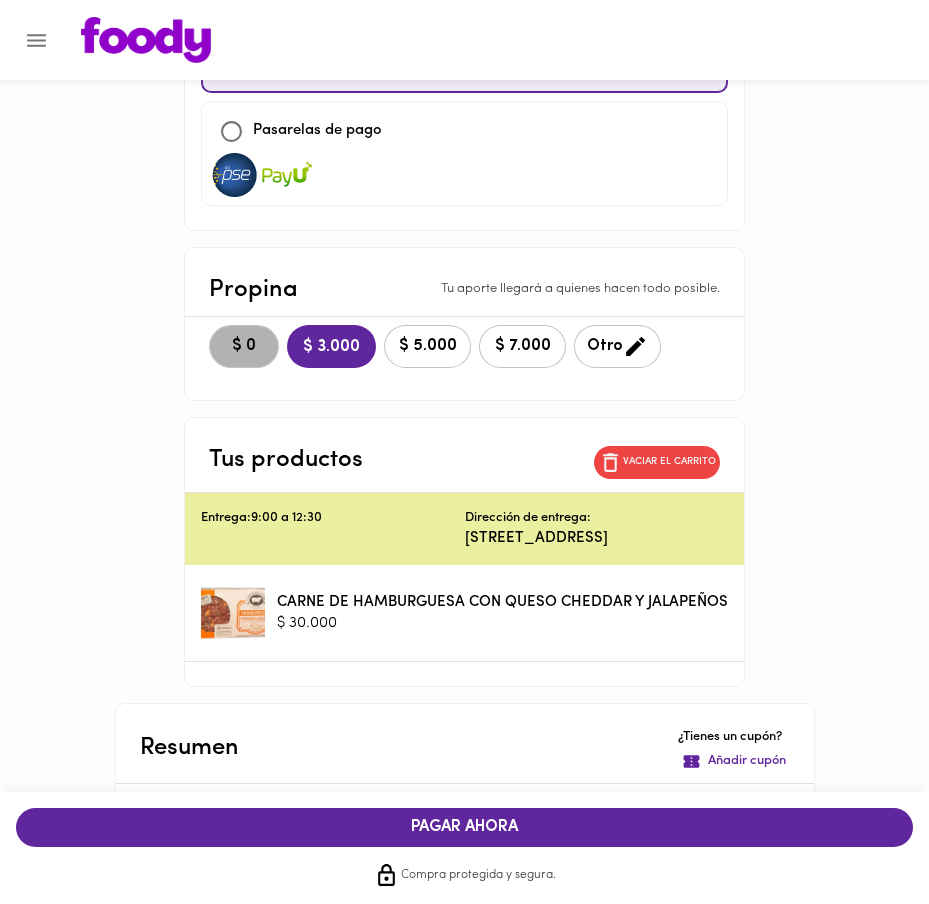 click on "$ 0" at bounding box center [244, 346] 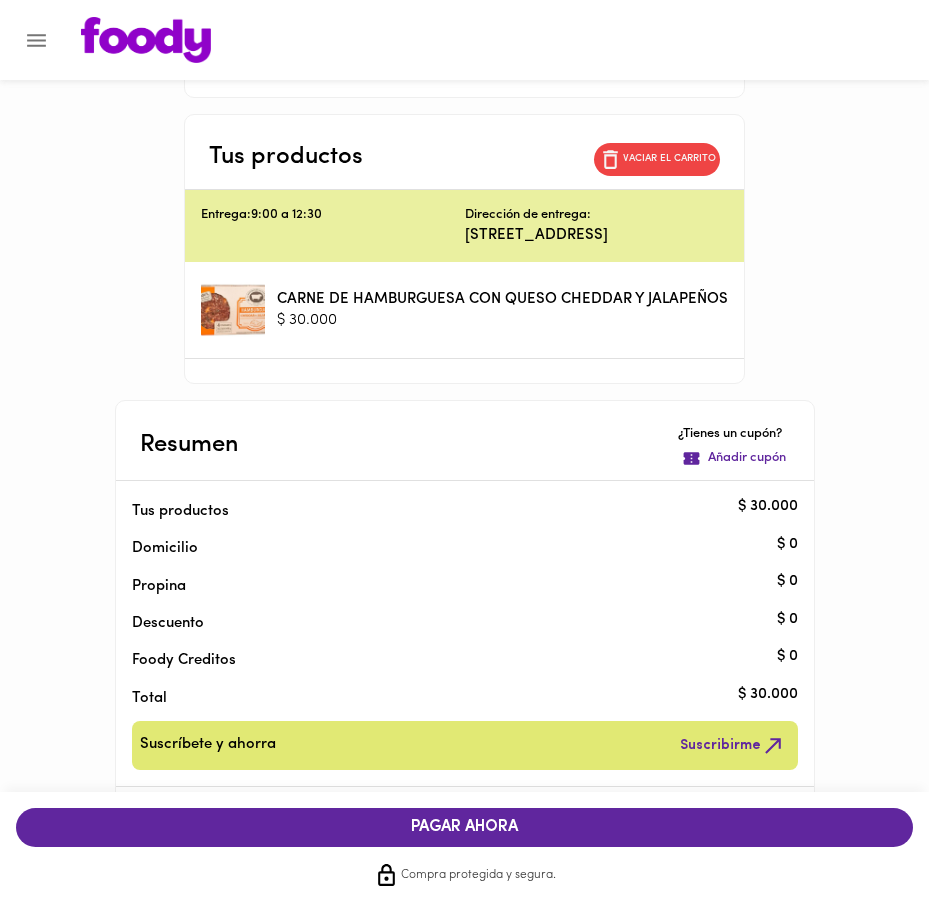 scroll, scrollTop: 0, scrollLeft: 0, axis: both 